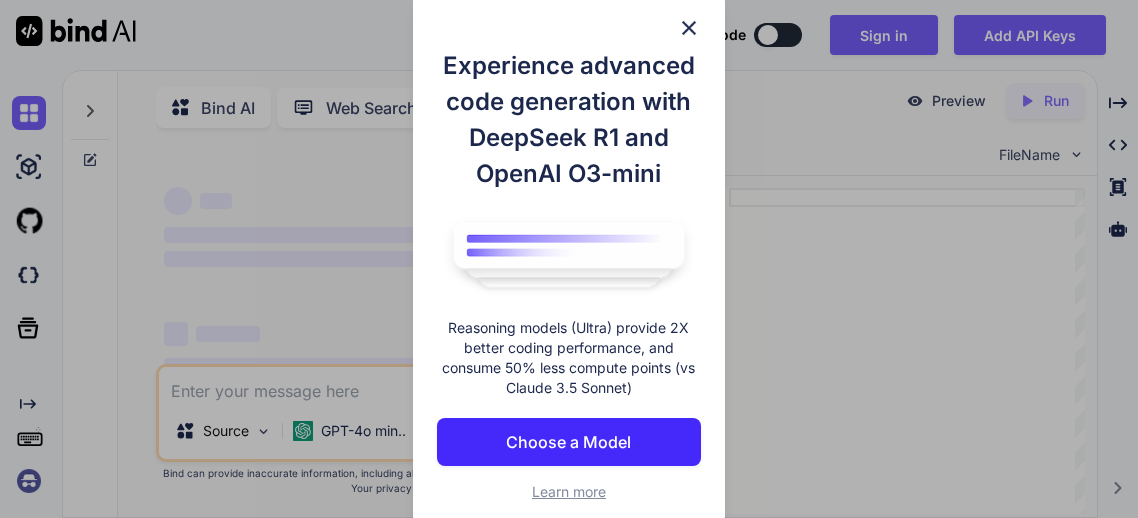 scroll, scrollTop: 0, scrollLeft: 0, axis: both 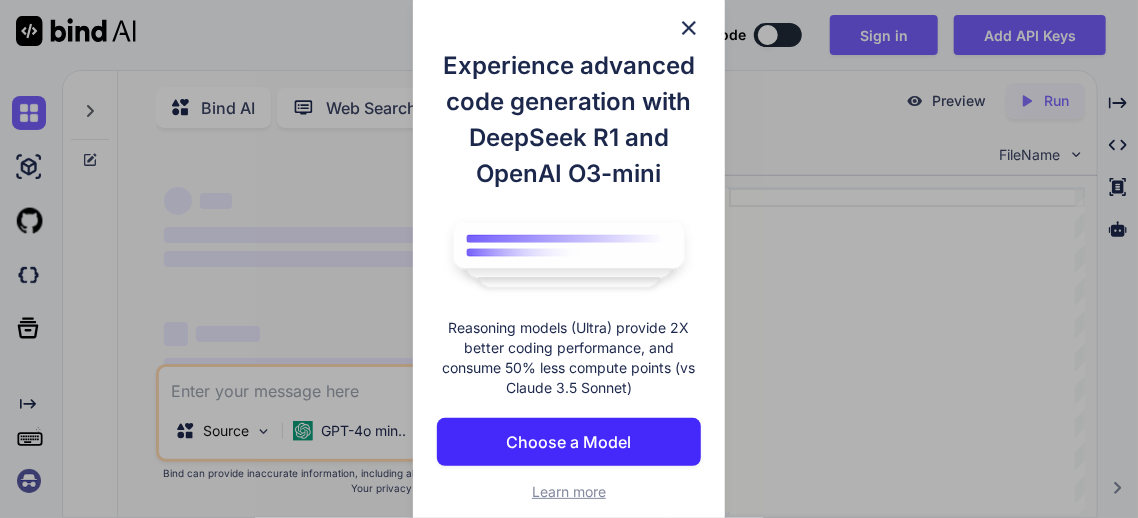 type on "x" 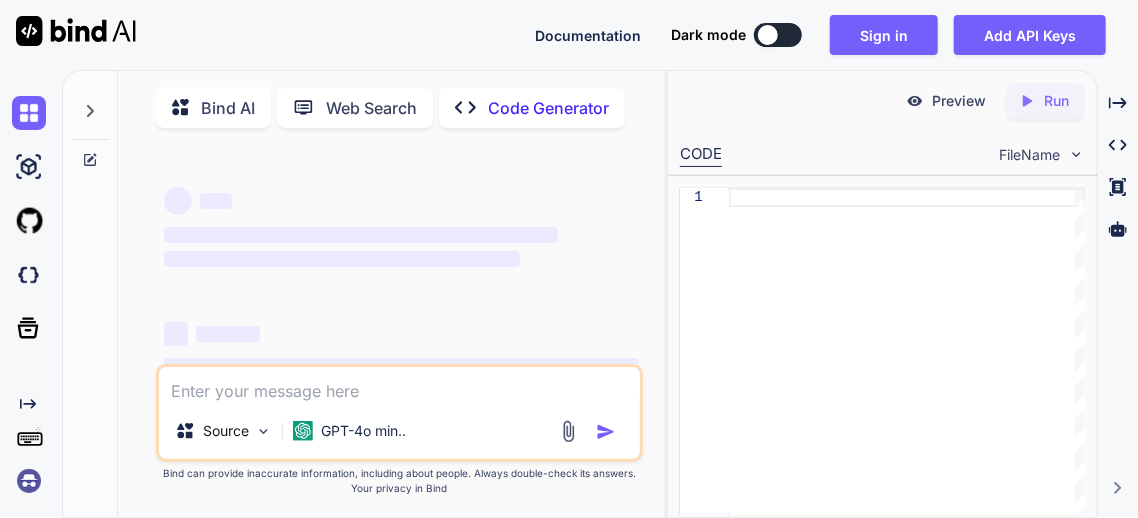 scroll, scrollTop: 133, scrollLeft: 0, axis: vertical 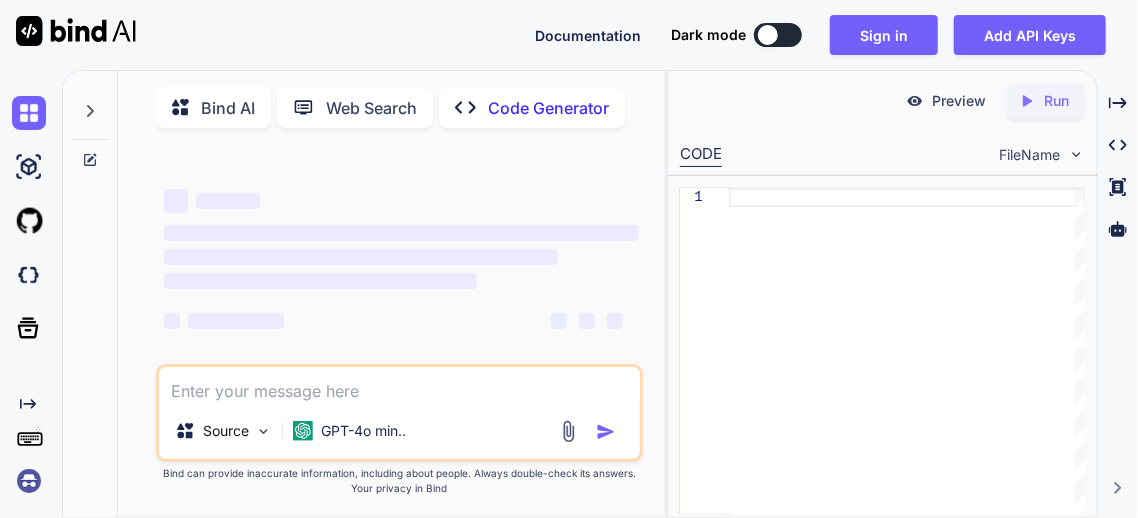 click at bounding box center (399, 385) 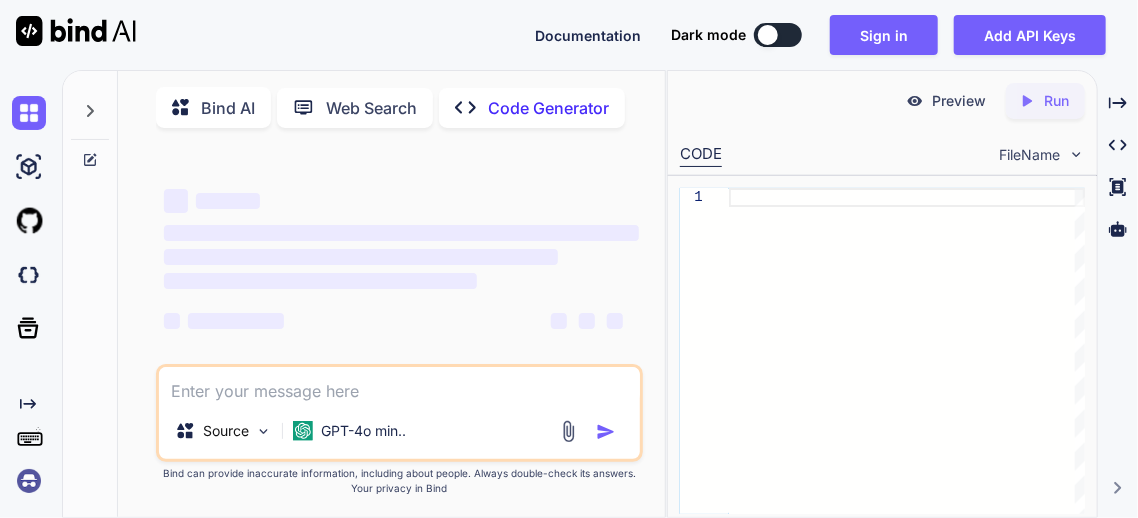 type on "C" 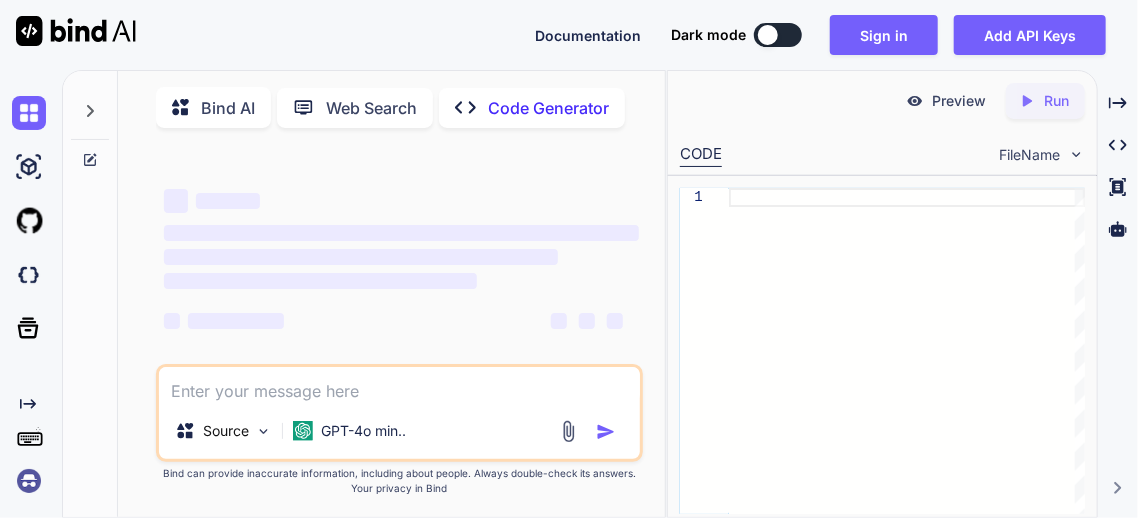 type on "x" 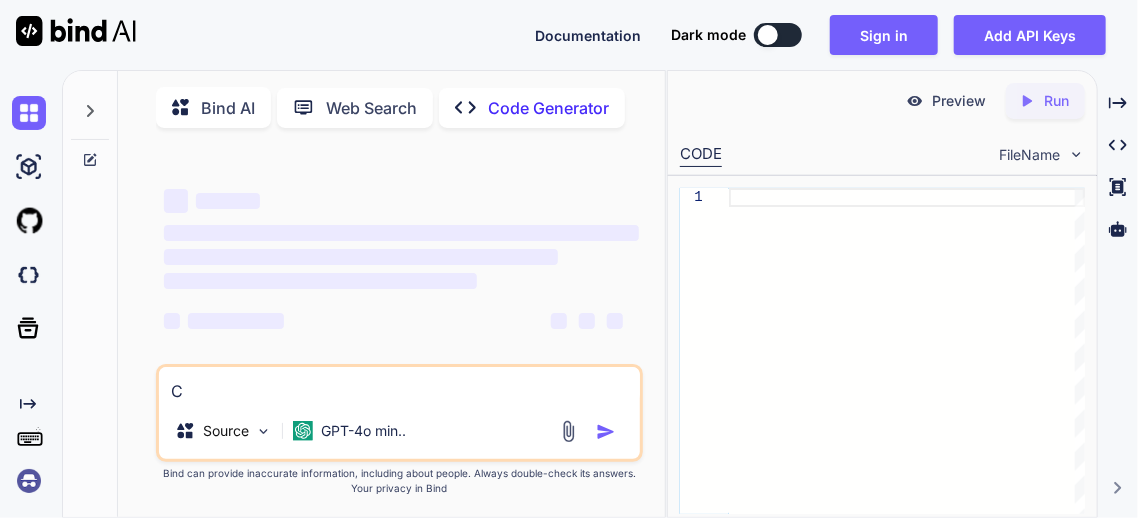 type on "CR" 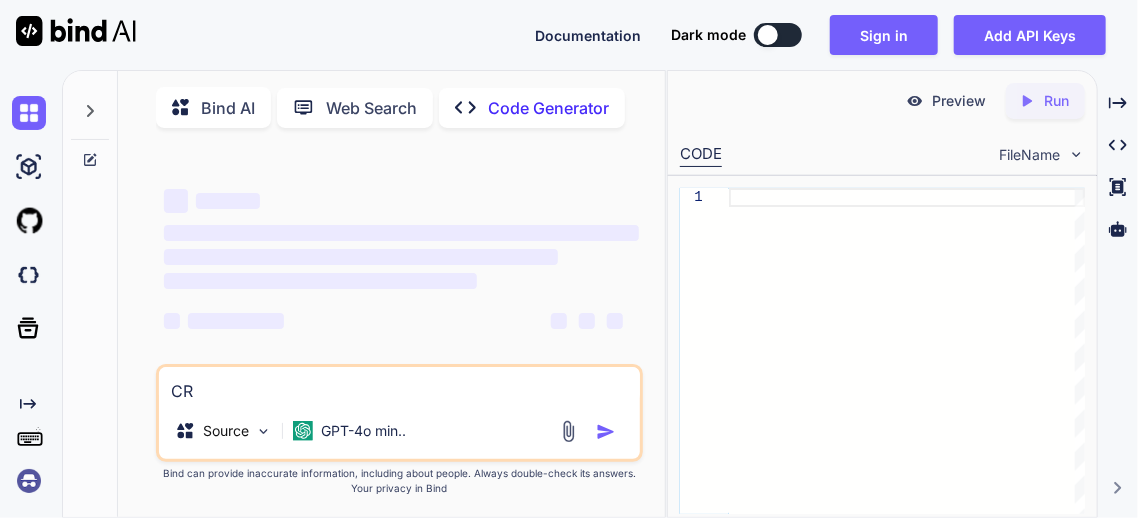 type on "CRE" 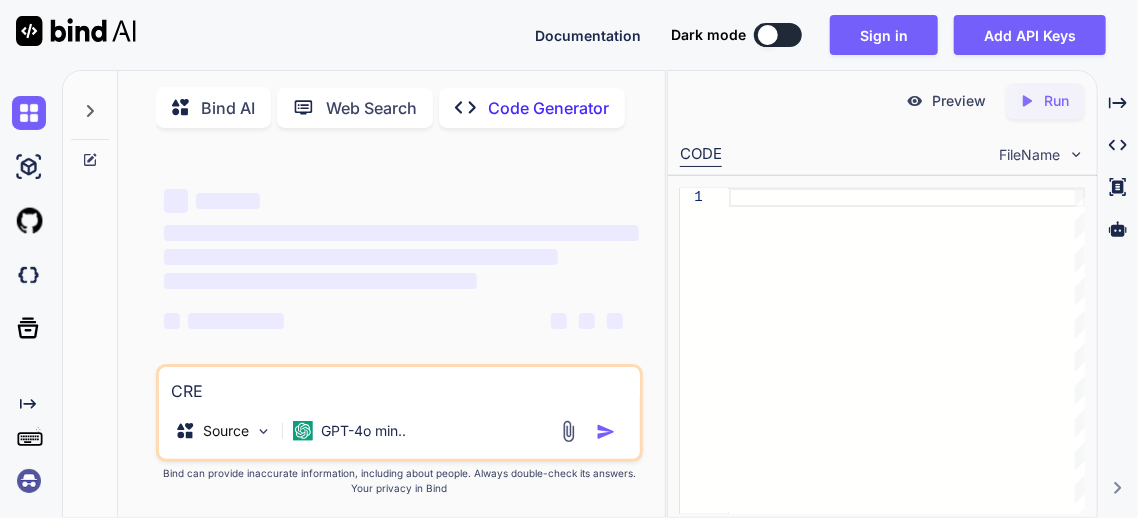 type on "CREA" 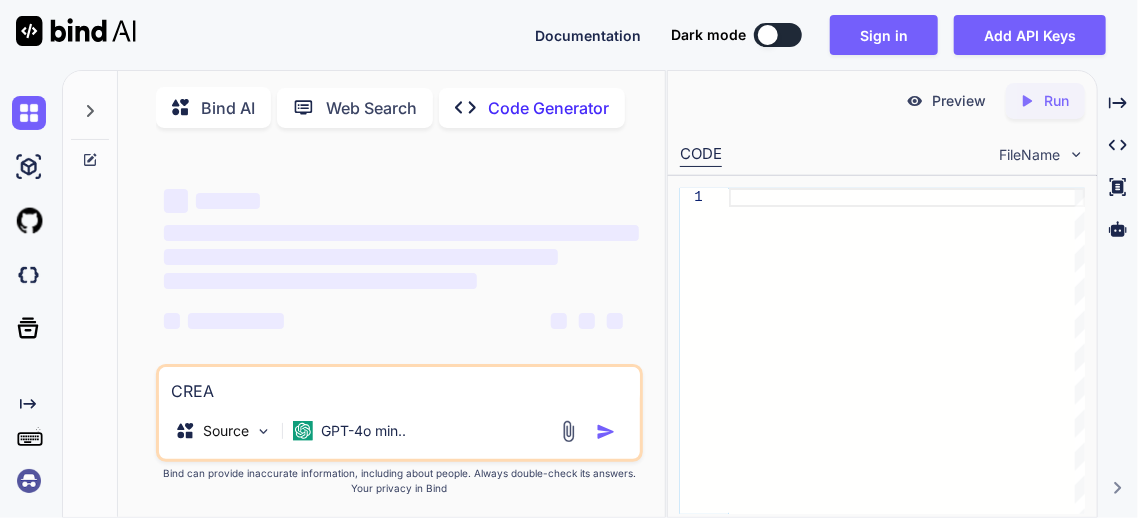 type on "x" 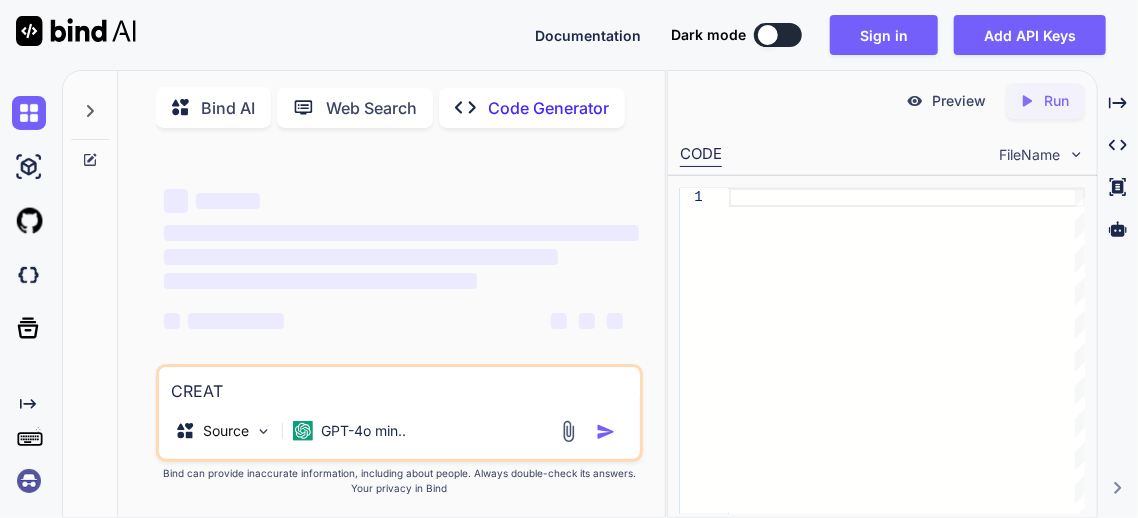 type on "CREATW" 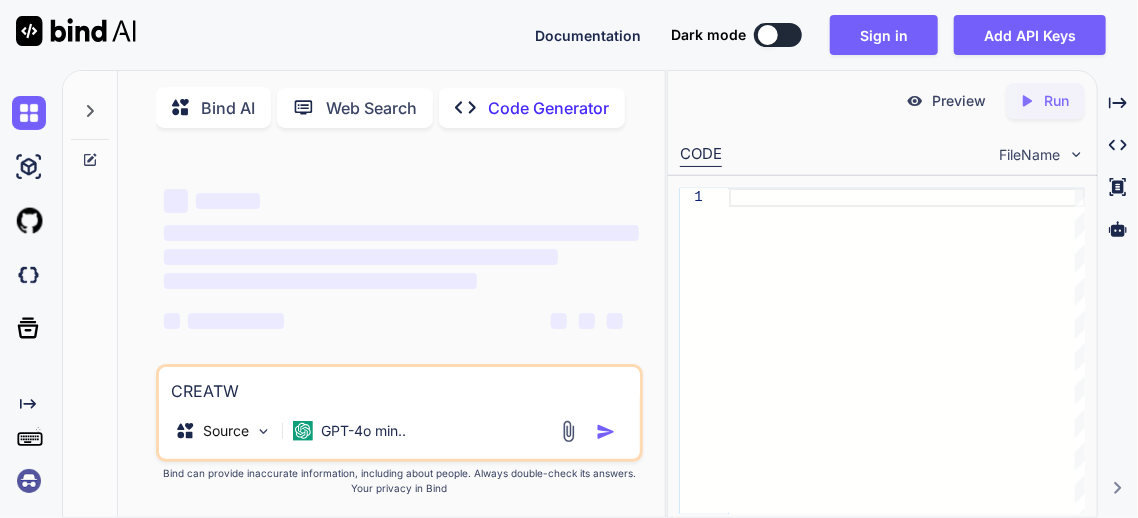 type on "CREAT" 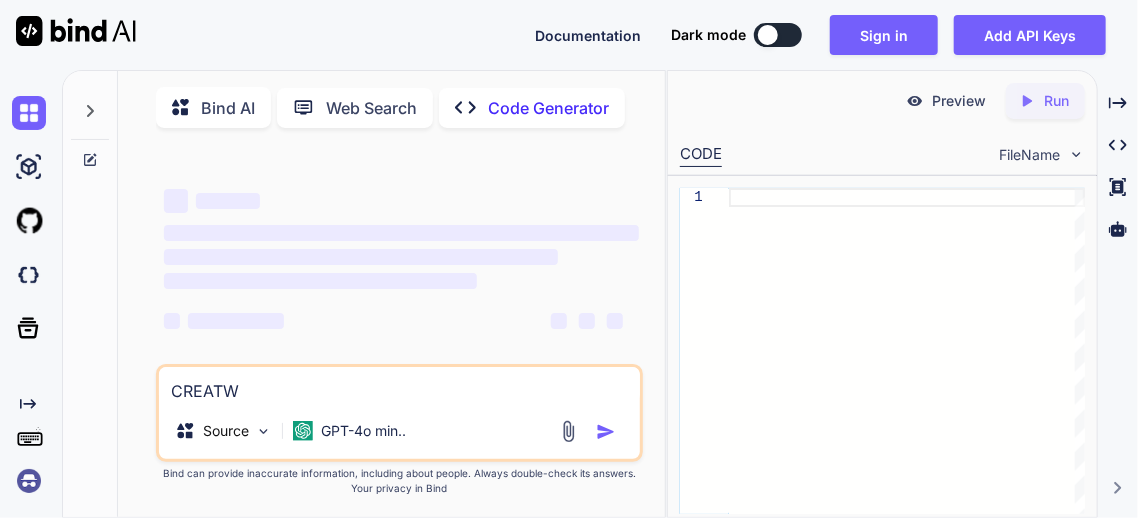 type on "x" 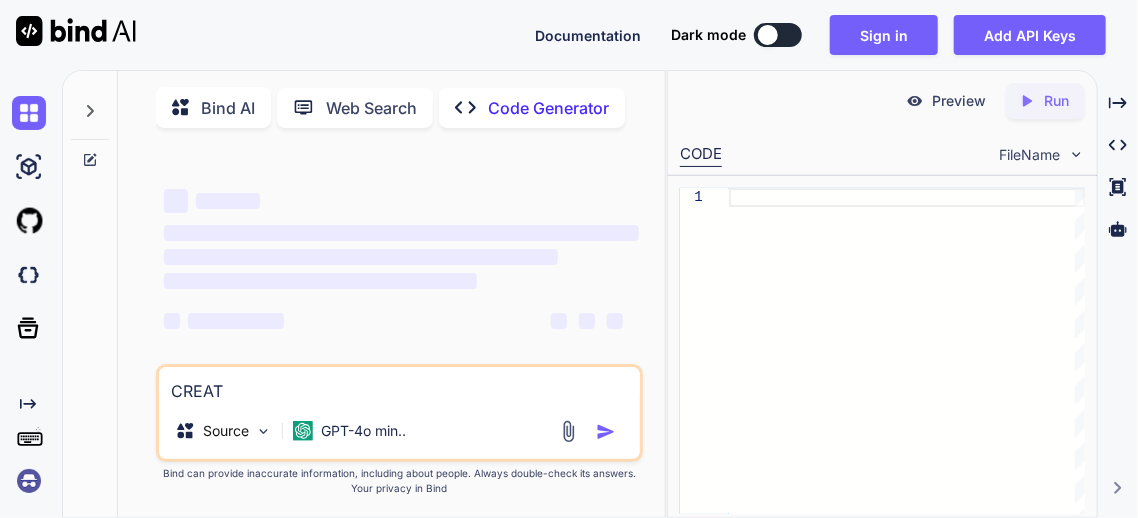 type on "CREATE" 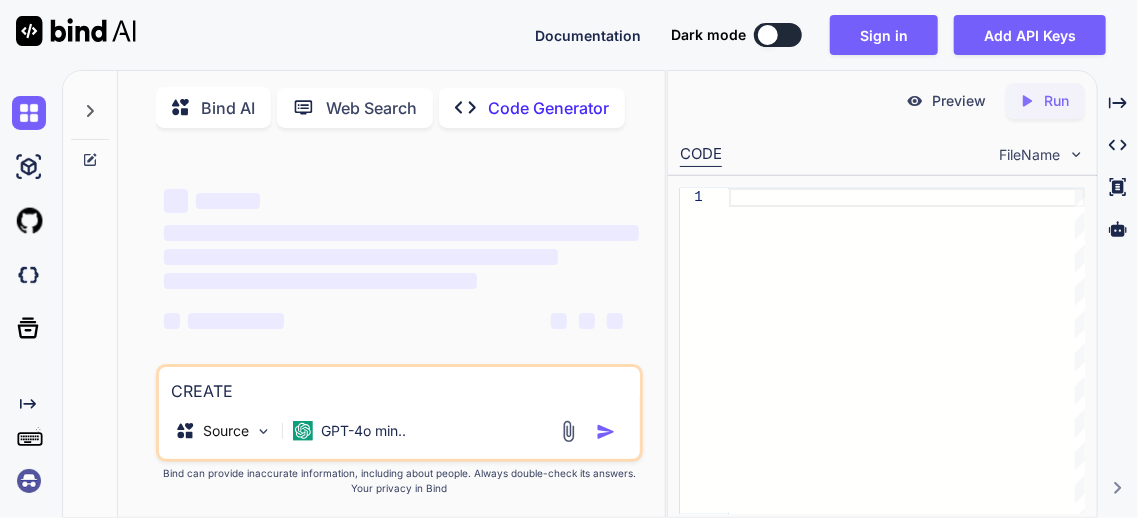 type on "CREATE" 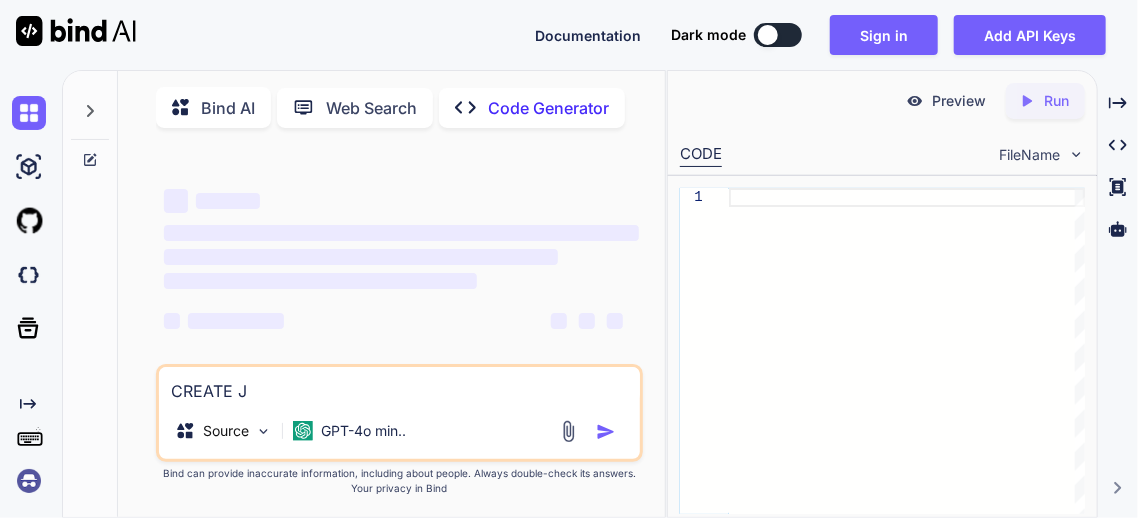 type on "x" 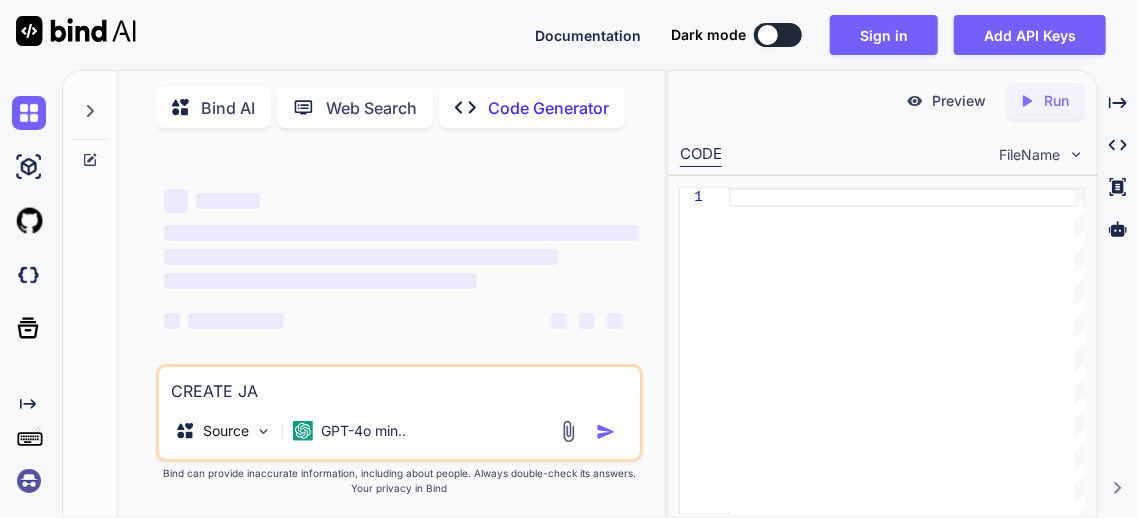 type on "CREATE JAR" 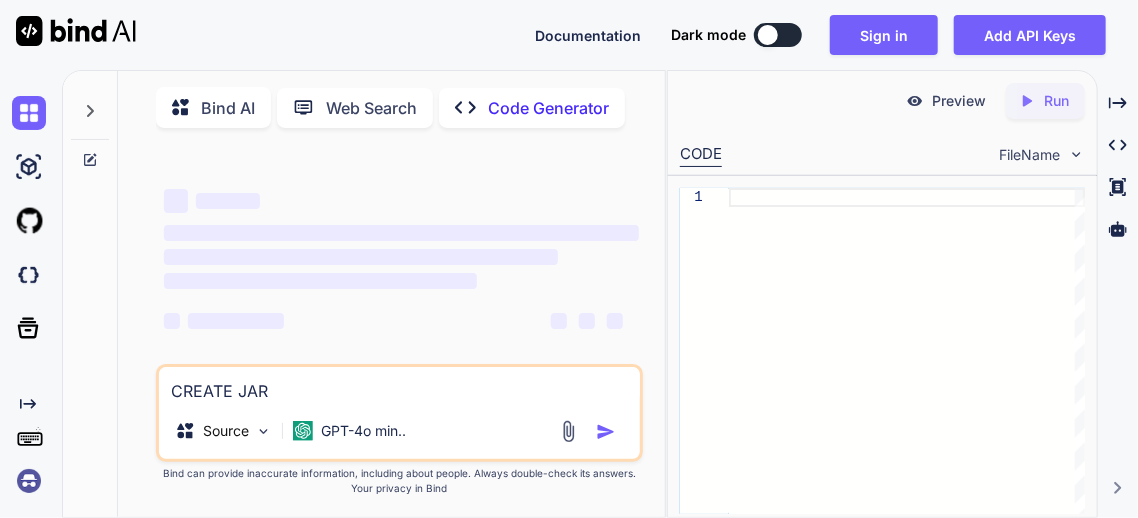 type on "CREATE JARV" 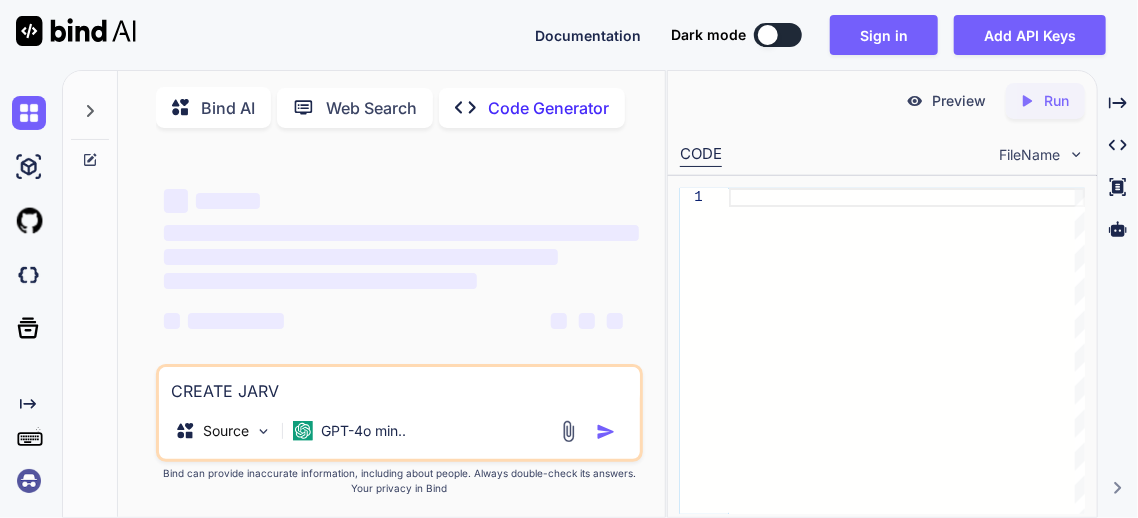 type on "CREATE JARVI" 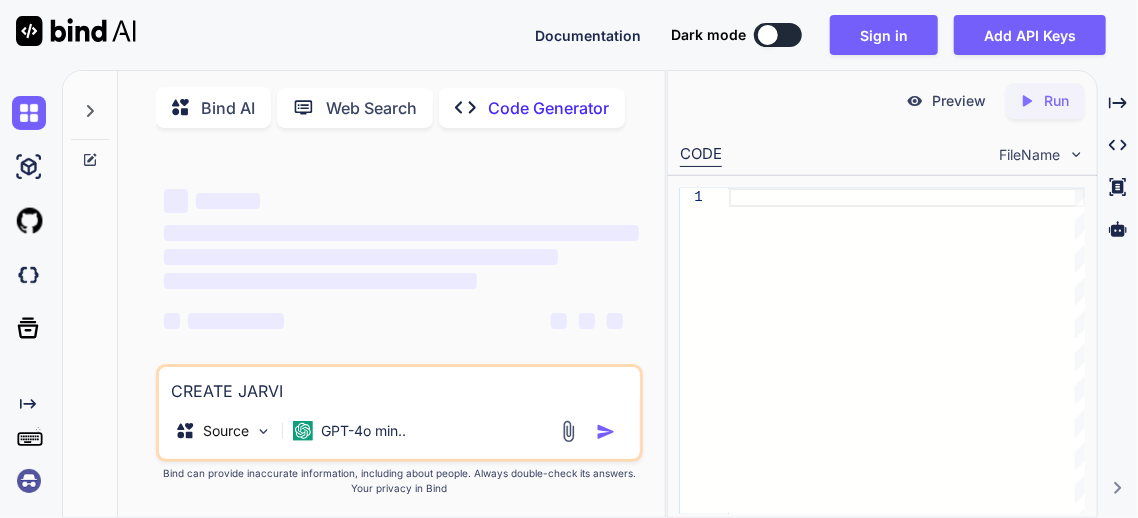 type on "CREATE JARVIS" 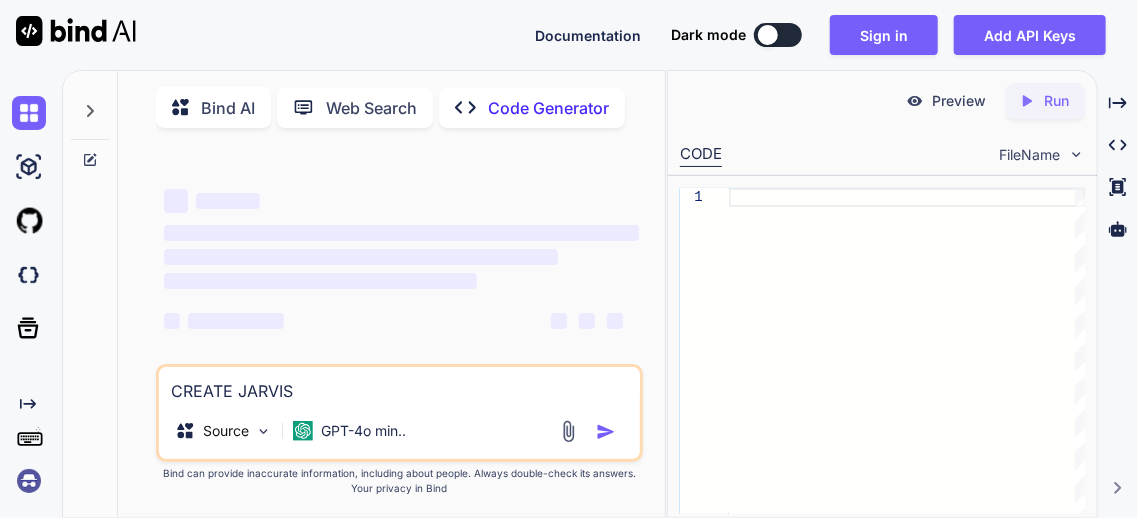 type on "CREATE JARVIS" 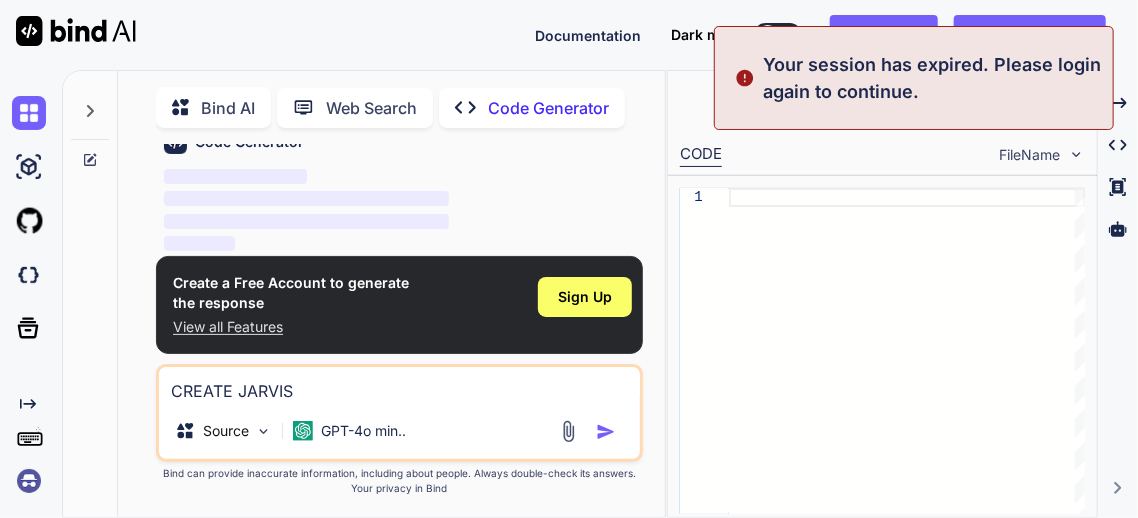 scroll, scrollTop: 42, scrollLeft: 0, axis: vertical 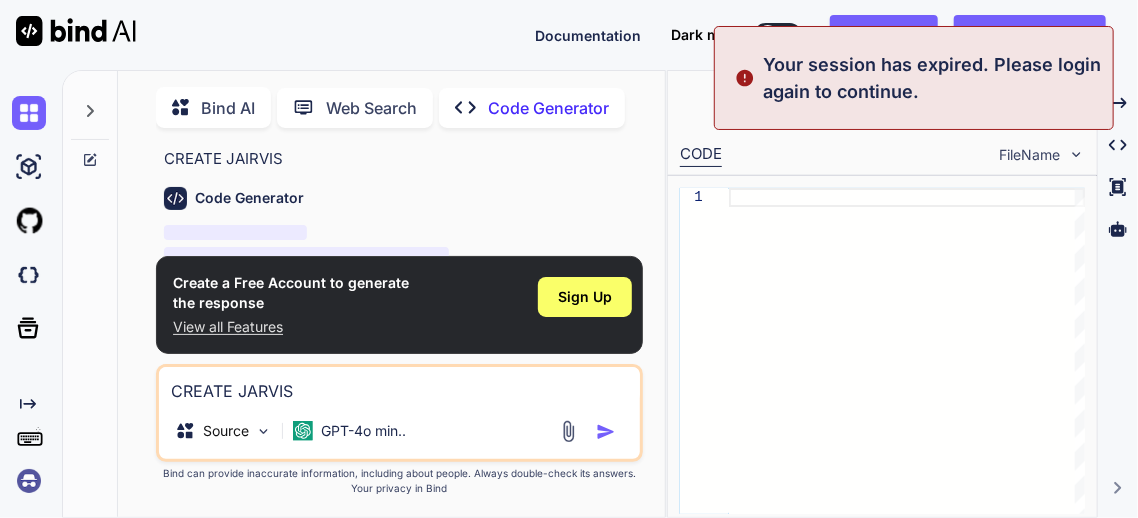 type on "x" 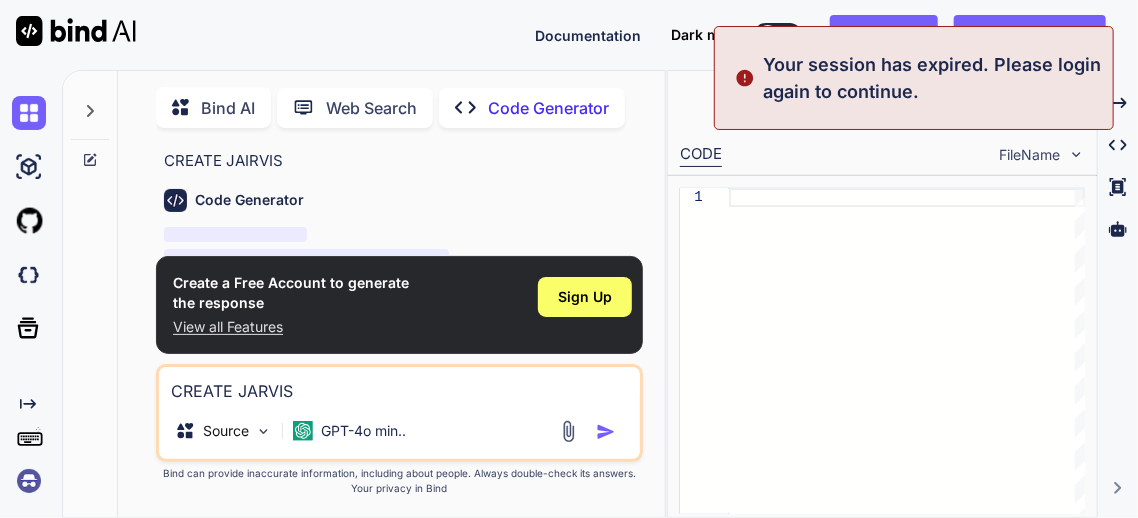 scroll, scrollTop: 7, scrollLeft: 0, axis: vertical 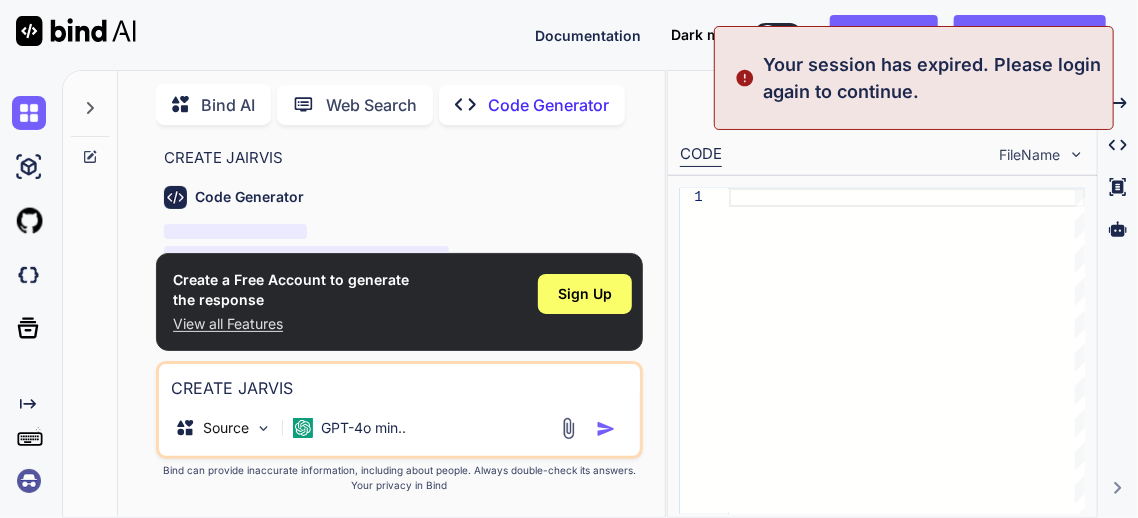 click on "CODE FileName" at bounding box center (882, 153) 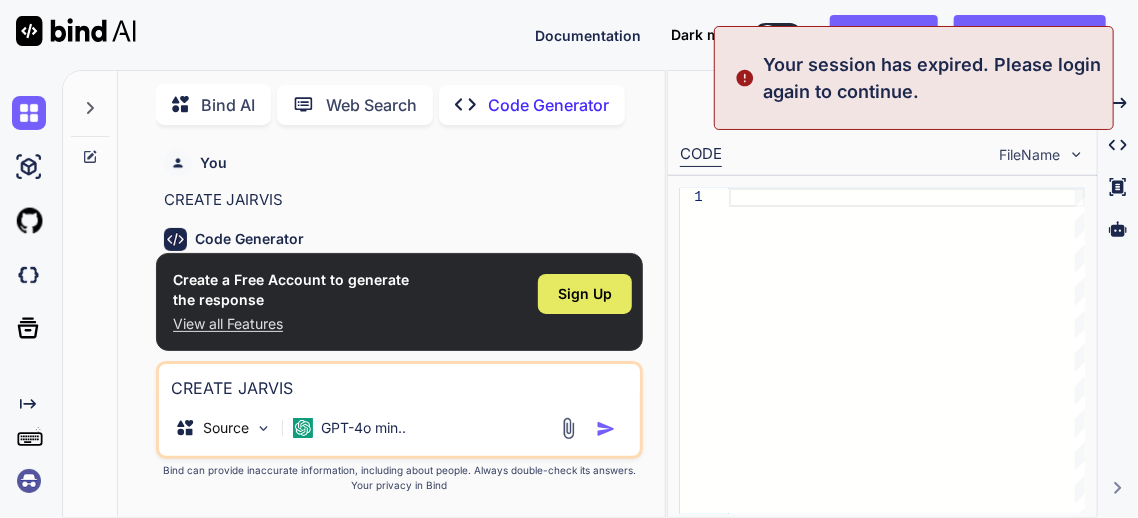 click on "Sign Up" at bounding box center (585, 294) 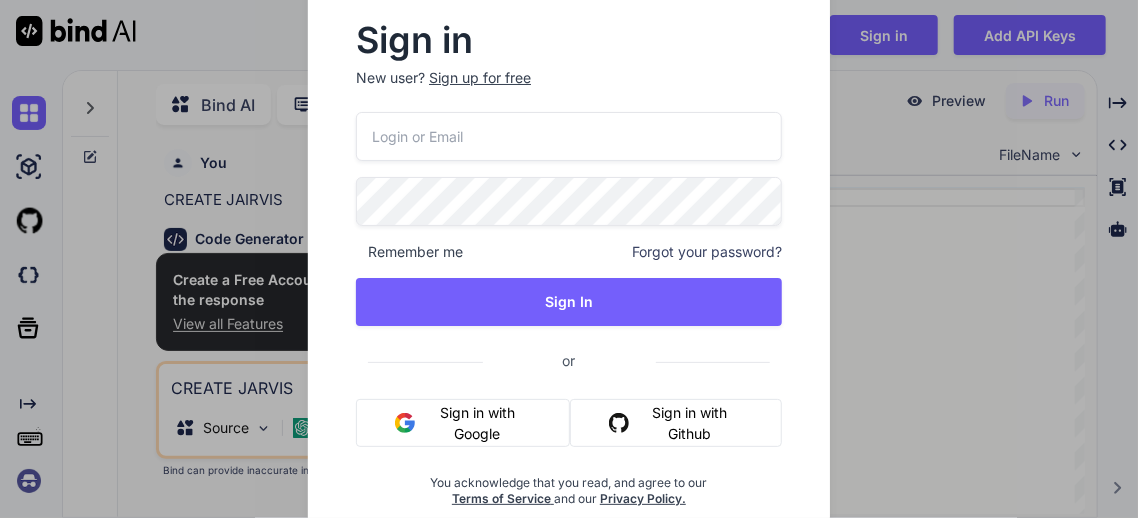 click on "Remember me Forgot your password? Sign In   or Sign in with Google Sign in with Github You acknowledge that you read, and agree to our   Terms of Service     and our   Privacy Policy." at bounding box center [569, 309] 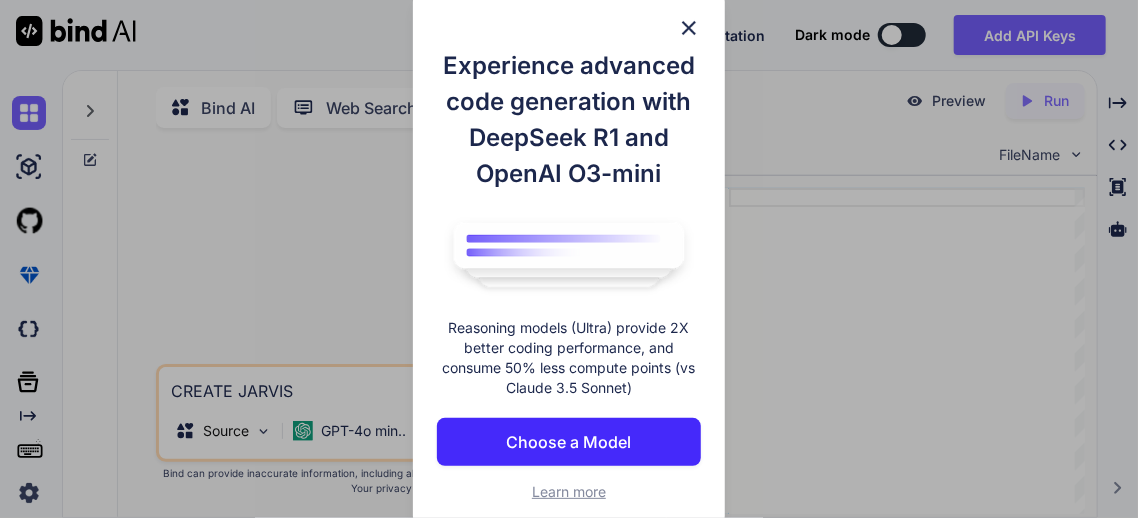 click at bounding box center (689, 28) 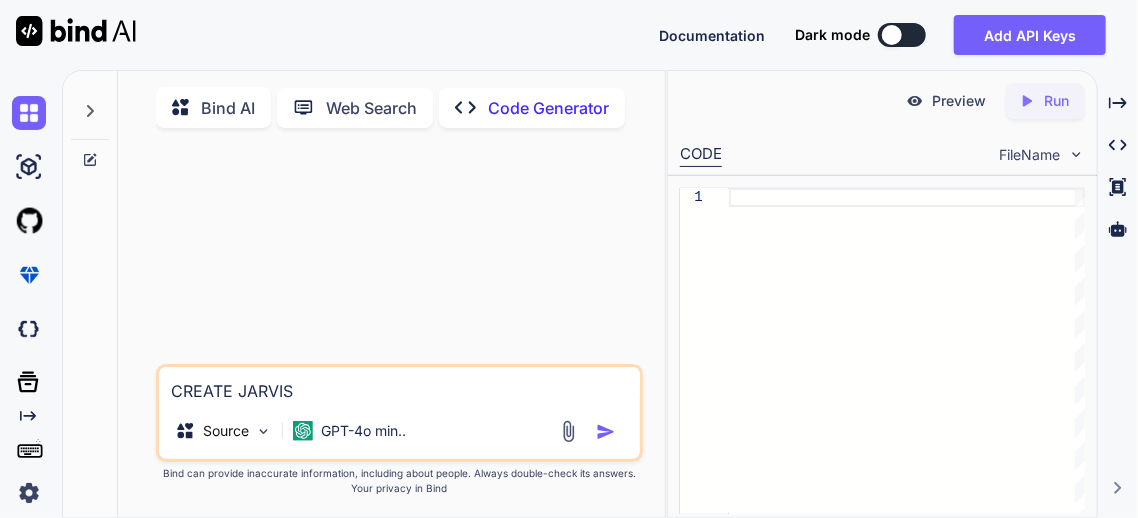 click at bounding box center (606, 432) 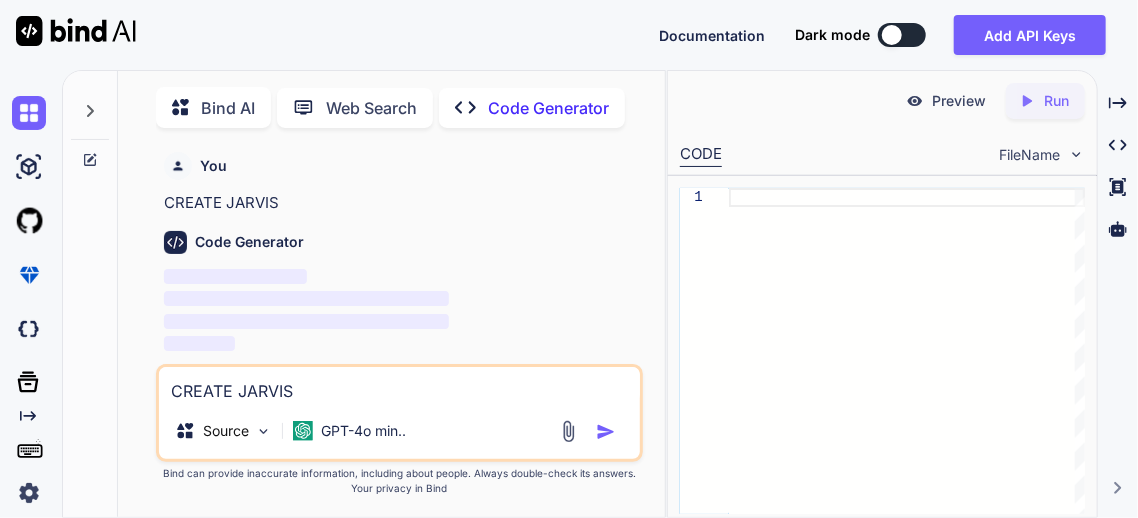 scroll, scrollTop: 7, scrollLeft: 0, axis: vertical 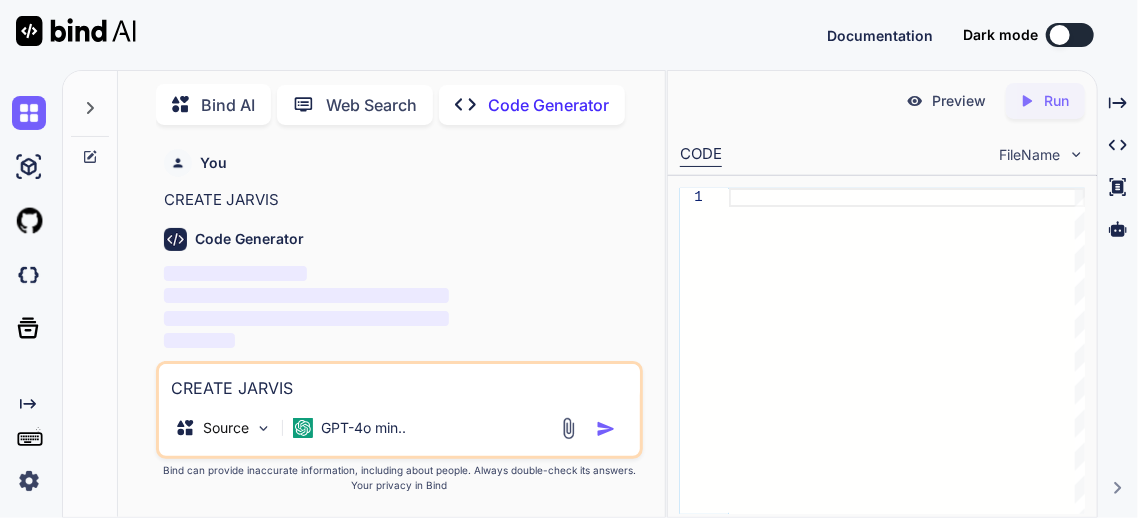 click at bounding box center (1060, 35) 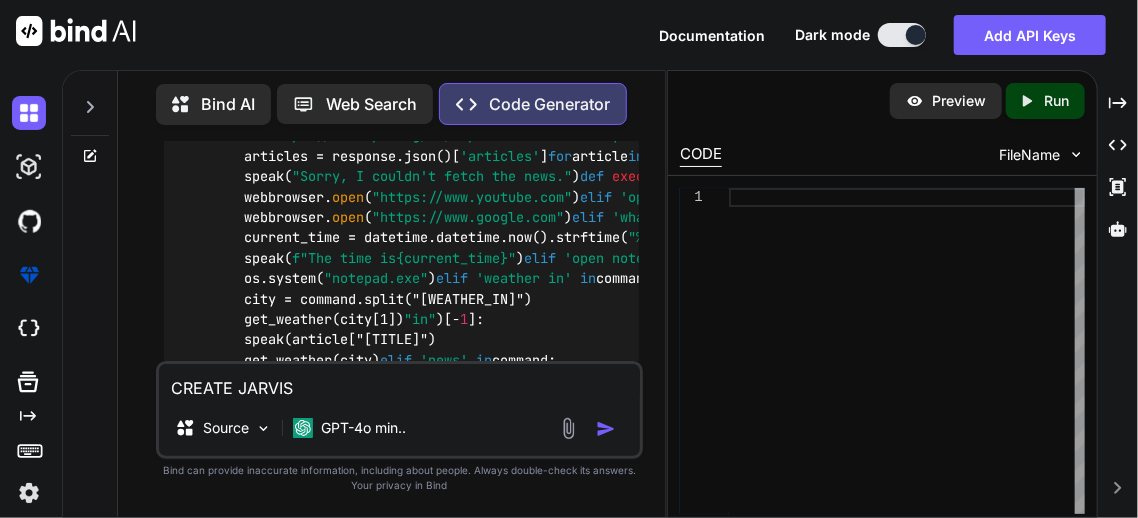 scroll, scrollTop: 2748, scrollLeft: 0, axis: vertical 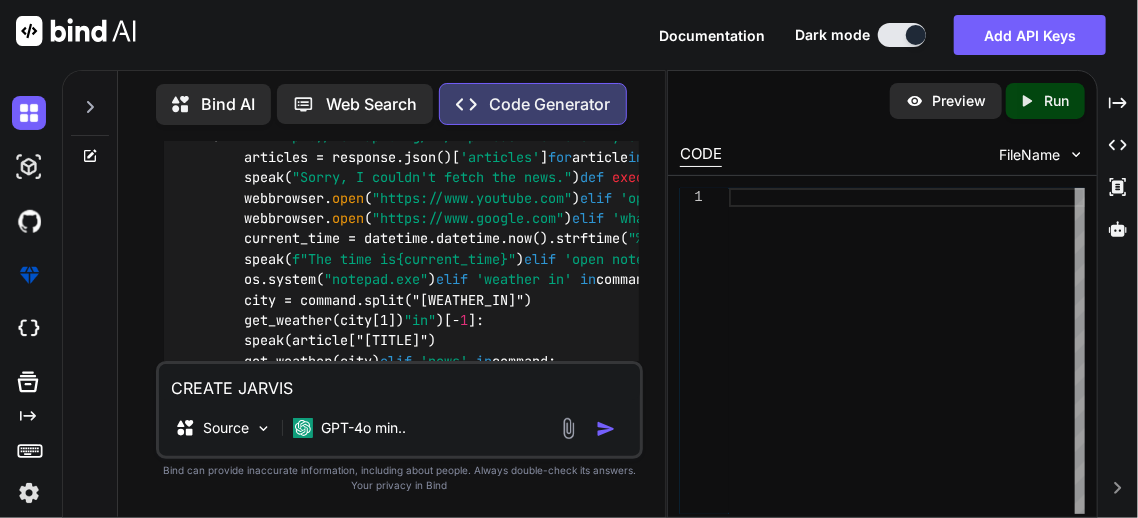 click at bounding box center [589, -467] 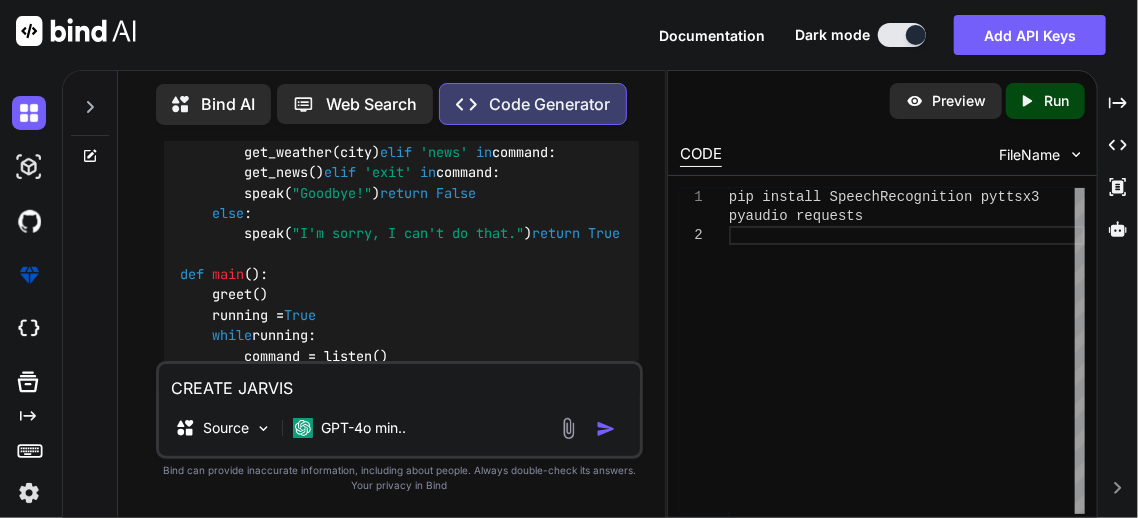 scroll, scrollTop: 2952, scrollLeft: 0, axis: vertical 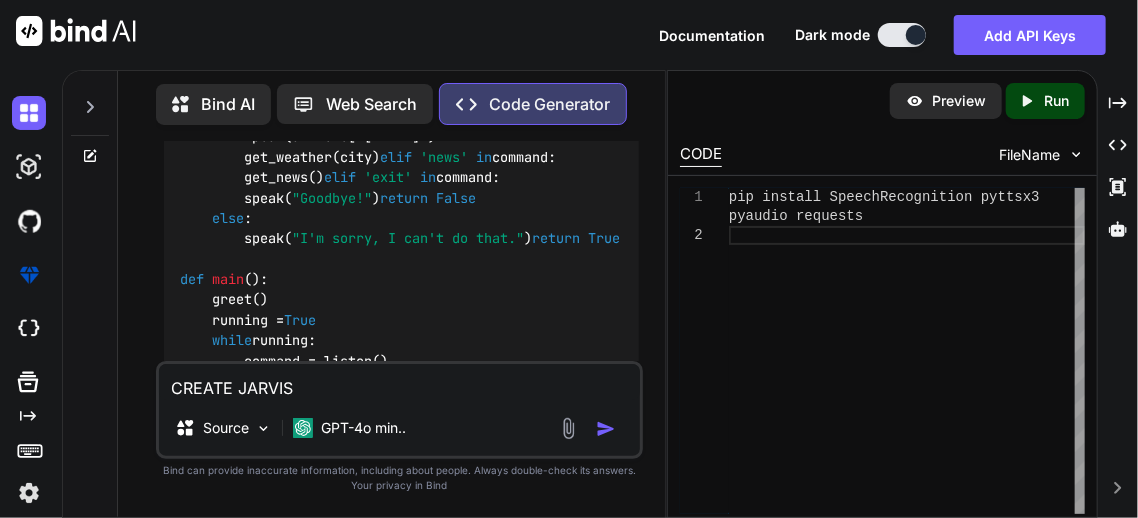 click at bounding box center [614, -538] 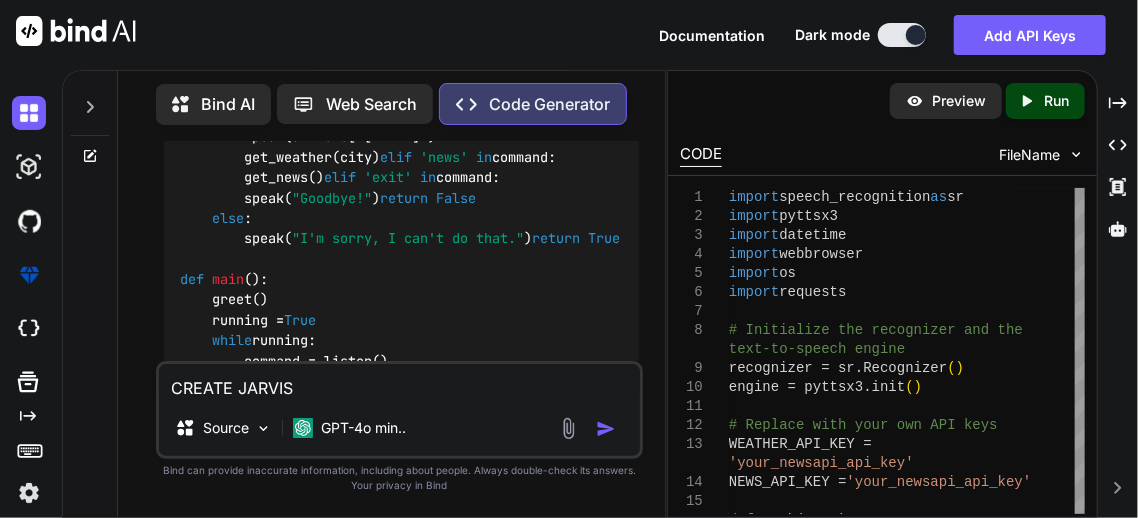 click on "Run" at bounding box center (1056, 101) 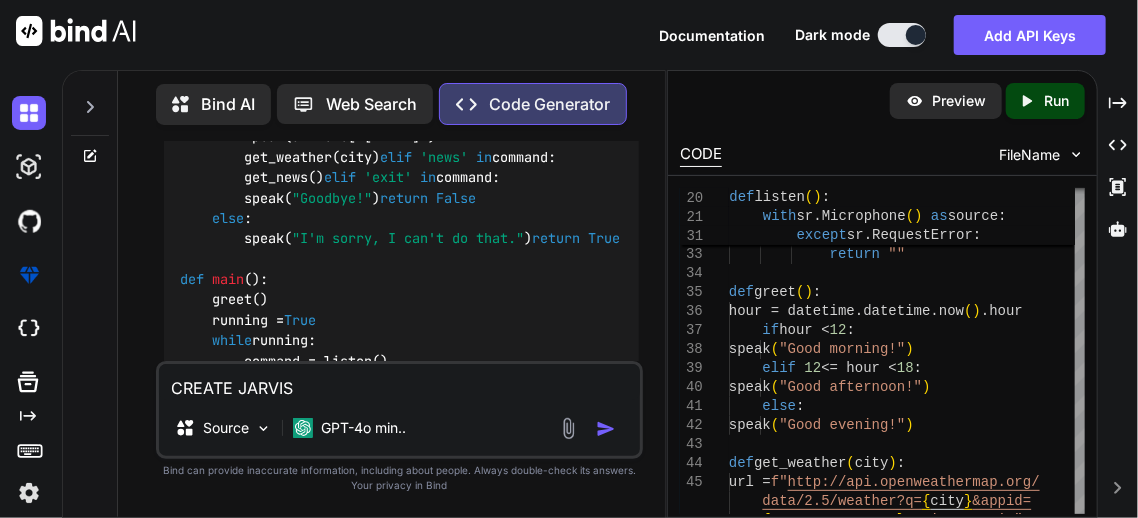 click on "Created with Pixso." 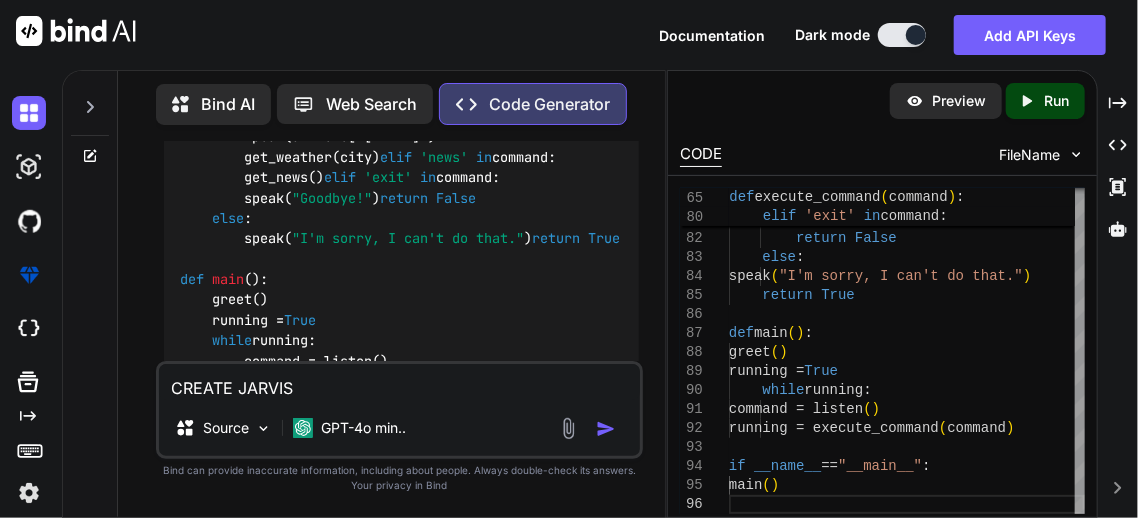 click on "Created with Pixso. Run" at bounding box center [1045, 101] 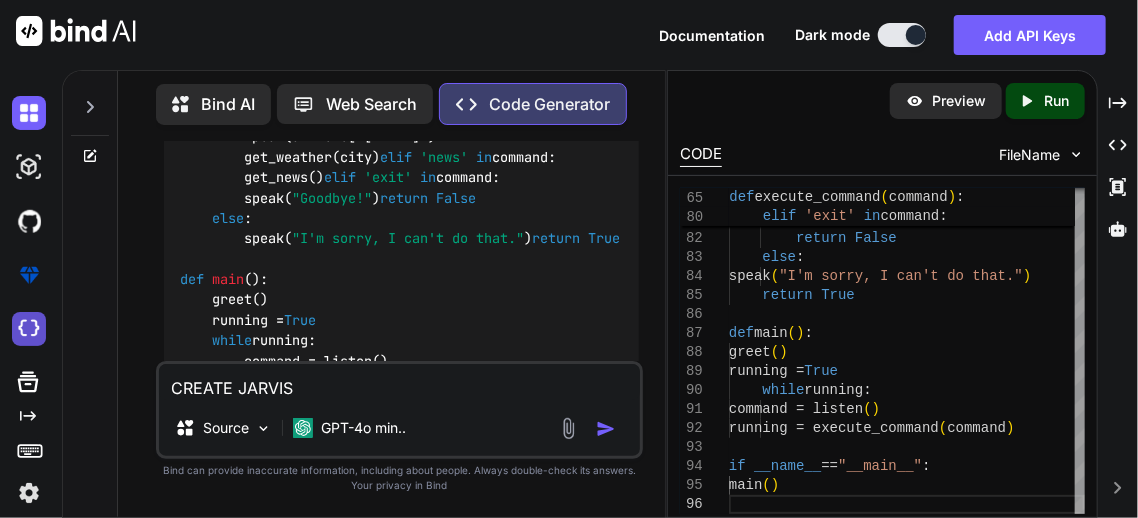 click at bounding box center (29, 329) 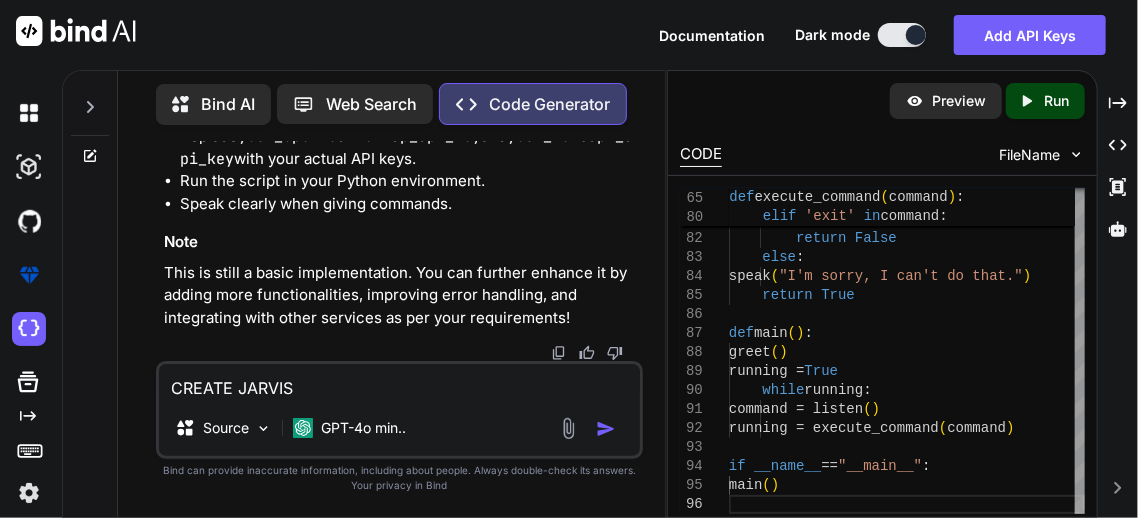 scroll, scrollTop: 5300, scrollLeft: 0, axis: vertical 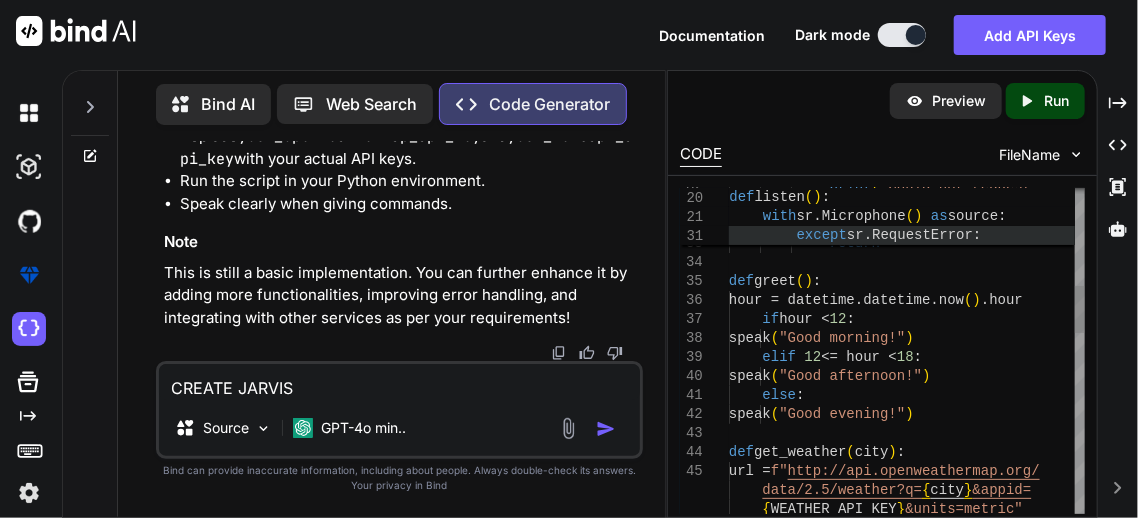 click on "sr.RequestError" at bounding box center (910, 235) 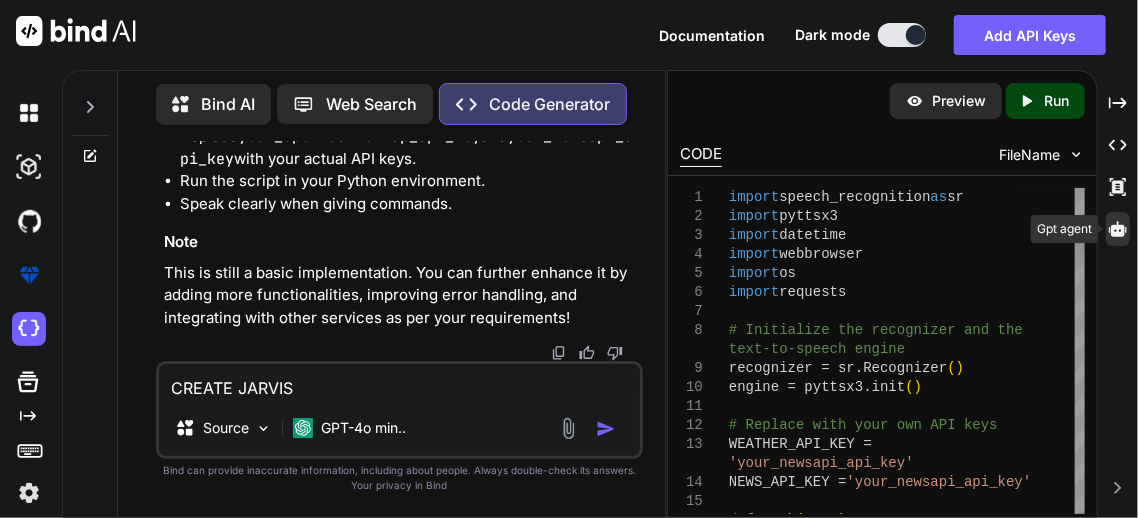 click at bounding box center (1118, 229) 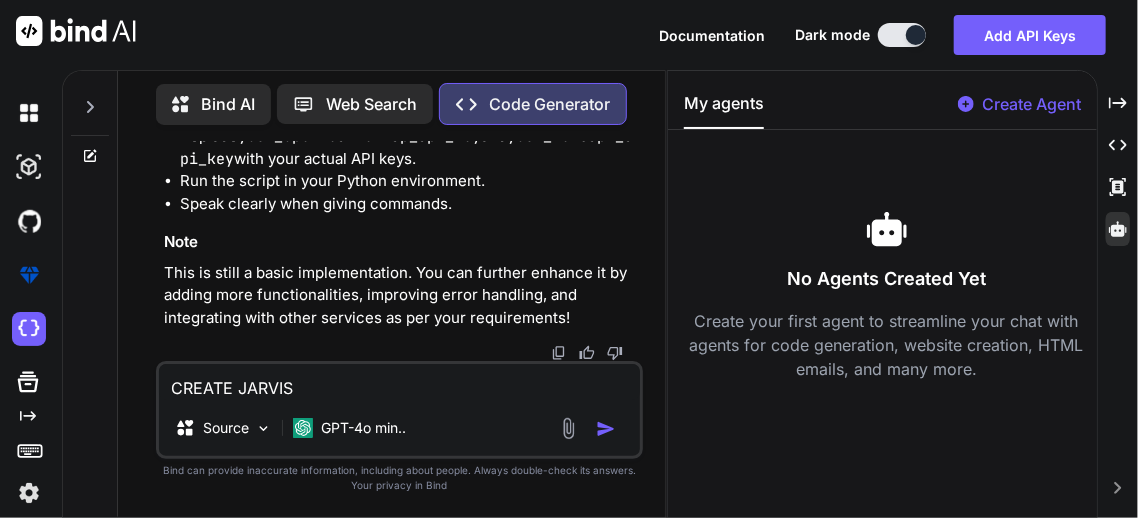 click on "Create Agent" at bounding box center [1031, 104] 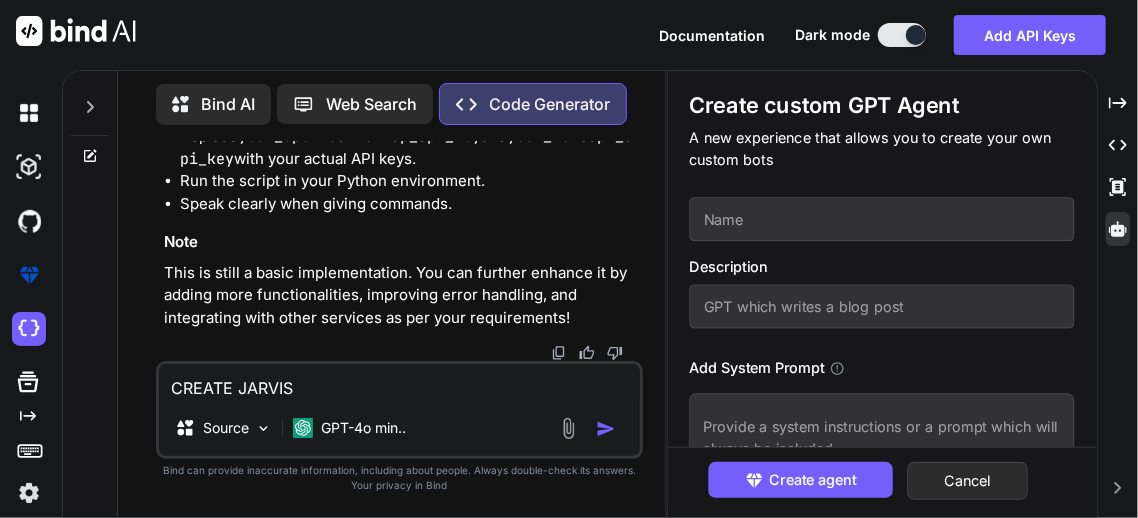 scroll, scrollTop: 0, scrollLeft: 0, axis: both 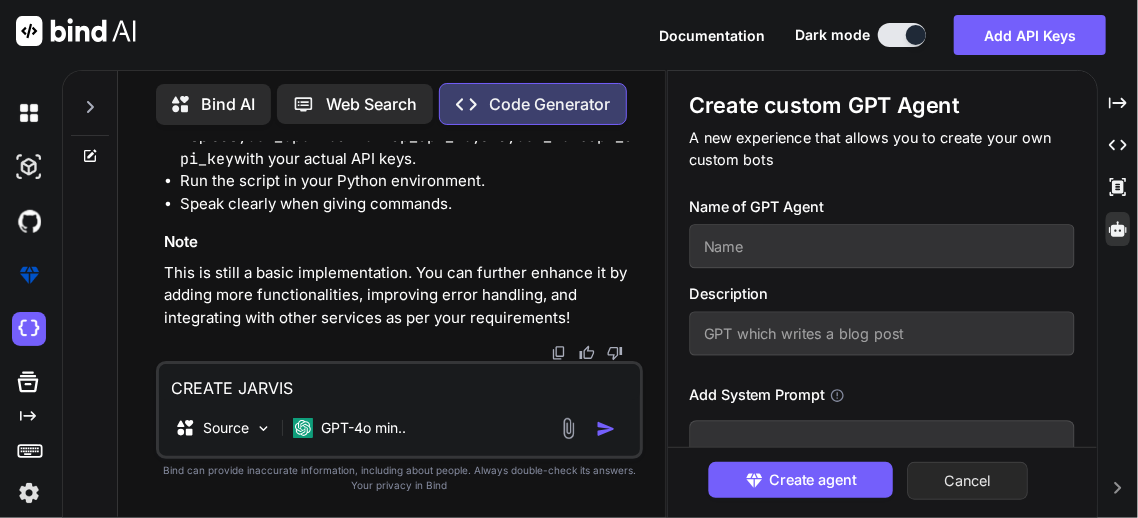 click on "Cancel" at bounding box center (968, 481) 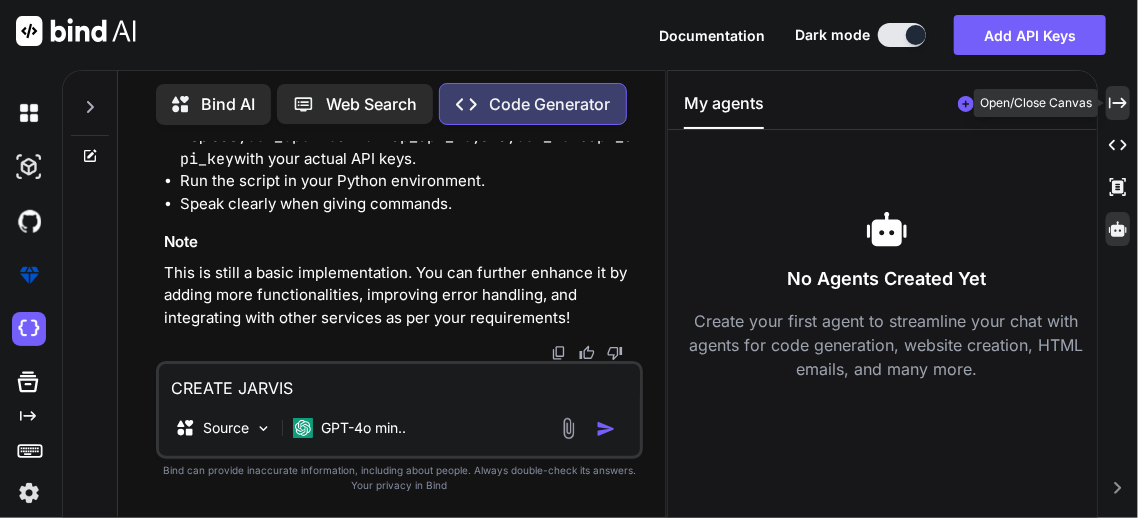 click on "Created with Pixso." at bounding box center [1118, 103] 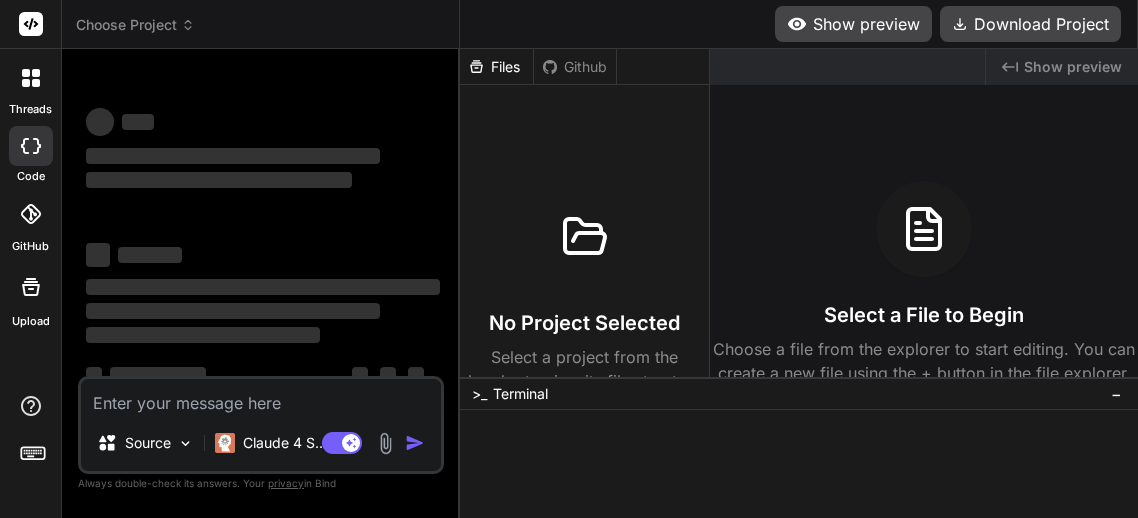 scroll, scrollTop: 0, scrollLeft: 0, axis: both 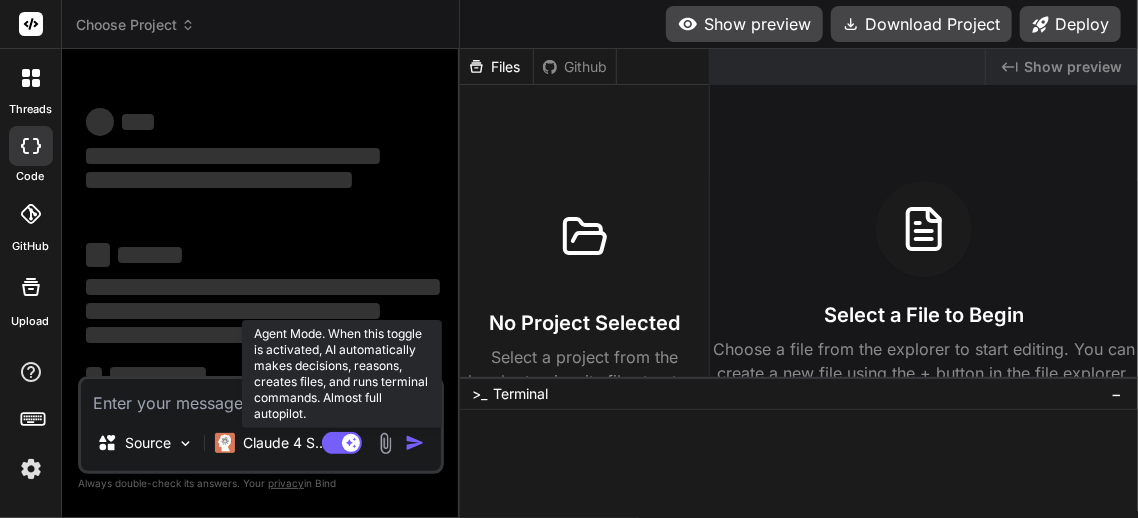 click 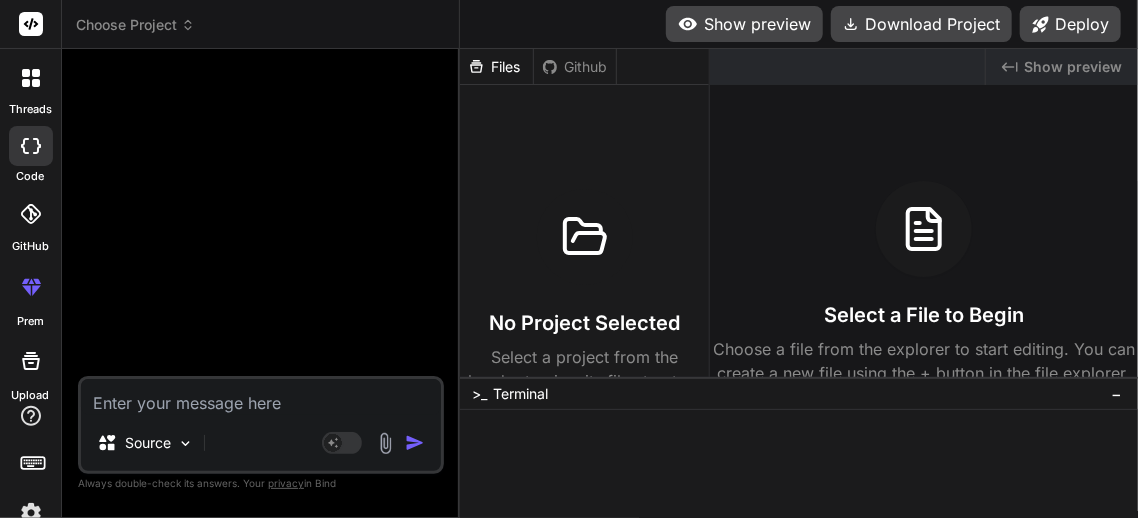 type on "x" 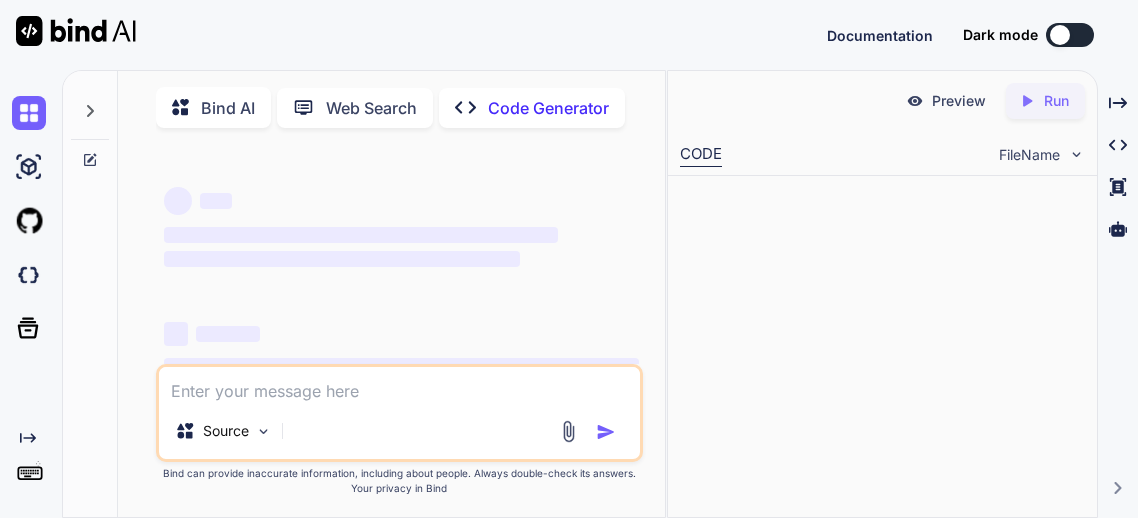 scroll, scrollTop: 0, scrollLeft: 0, axis: both 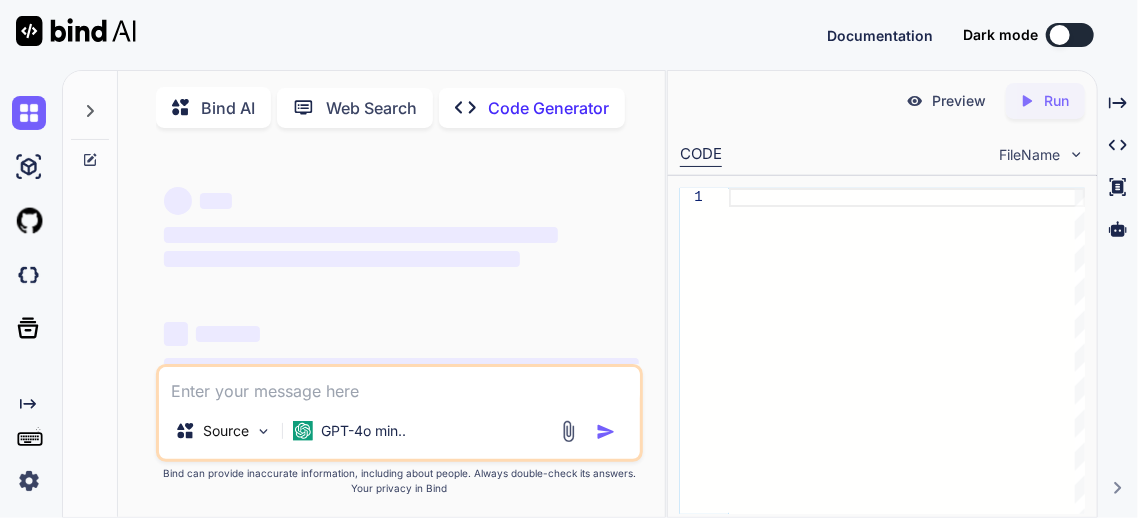 click at bounding box center [1070, 35] 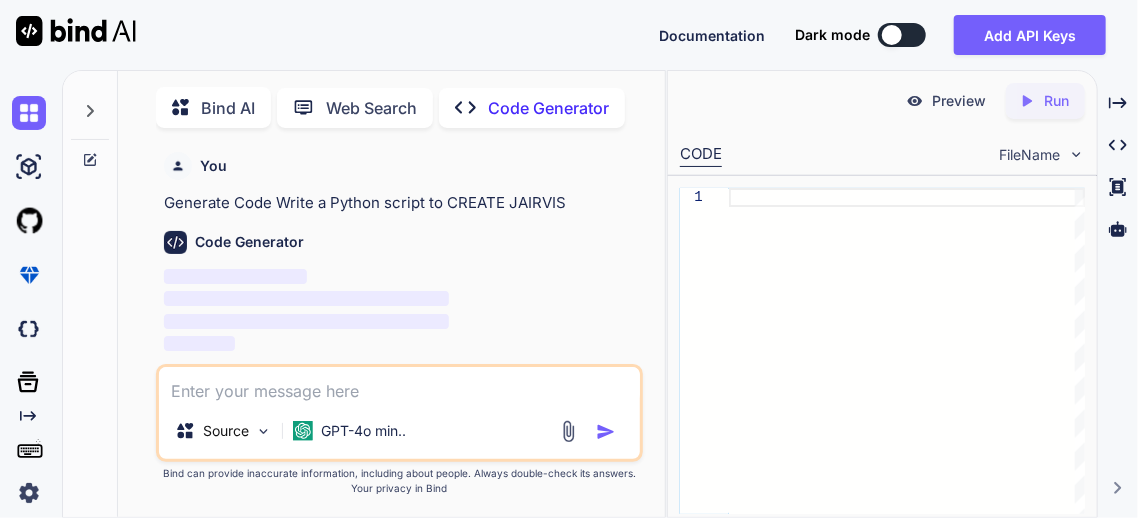 scroll, scrollTop: 7, scrollLeft: 0, axis: vertical 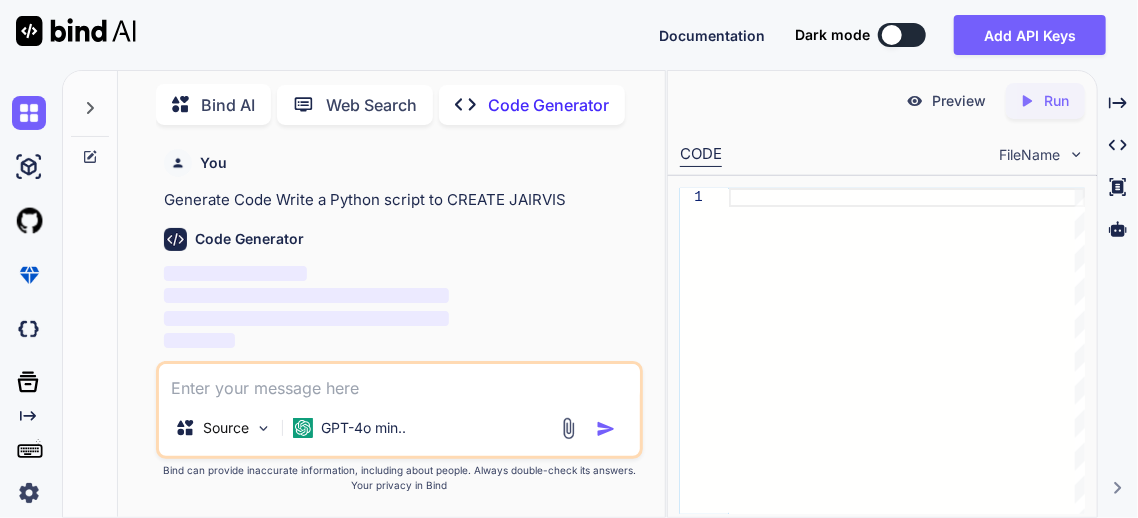 click at bounding box center (902, 35) 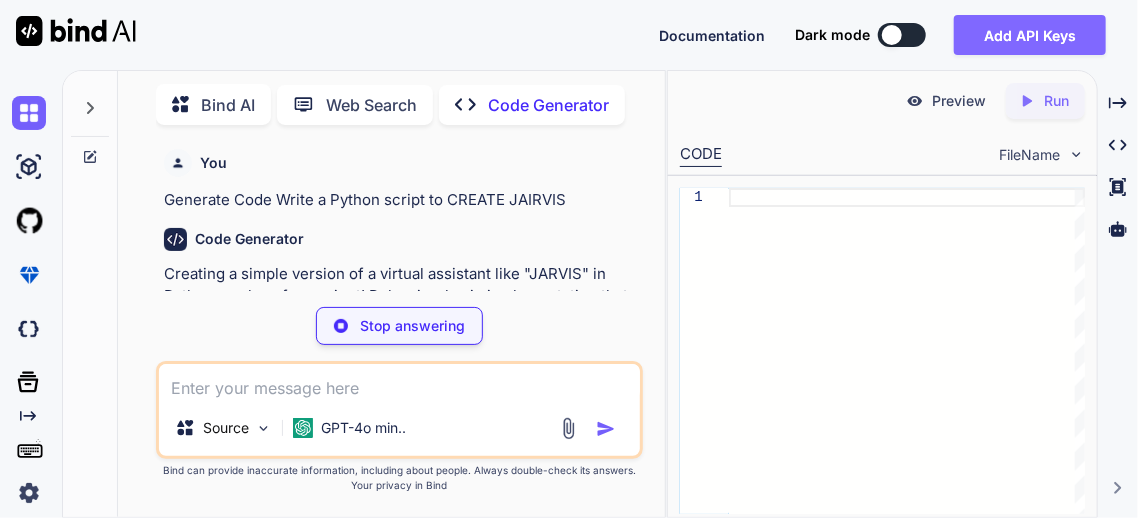 click on "Add API Keys" at bounding box center (1030, 35) 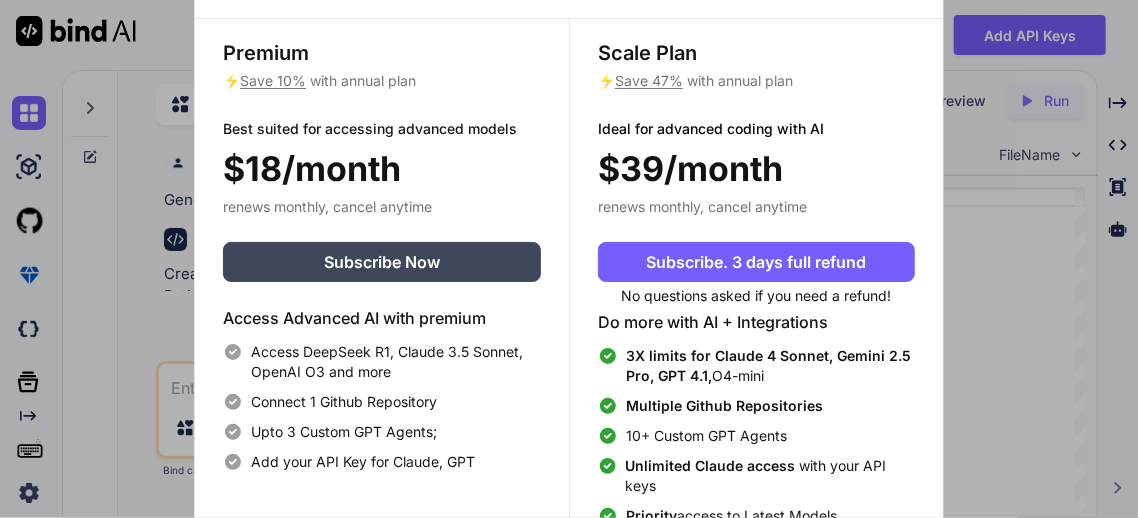 click on "Upgrade to access Advanced AI & Integrations  View Annual Price Premium   ⚡ Save 10%   with annual plan Best suited for accessing advanced models $18/month renews monthly, cancel anytime Subscribe Now Access Advanced AI with premium Access DeepSeek R1, Claude 3.5 Sonnet, OpenAI O3 and more Connect 1 Github Repository Upto 3 Custom GPT Agents; Add your API Key for Claude, GPT Scale Plan   ⚡ Save 47%   with annual plan Ideal for advanced coding with AI $39/month renews monthly, cancel anytime Subscribe. 3 days full refund No questions asked if you need a refund! Do more with AI + Integrations 3X limits for Claude 4 Sonnet, Gemini 2.5 Pro, GPT 4.1, O4-mini Multiple Github Repositories 10+ Custom GPT Agents Unlimited Claude access   with your API keys Priority  access to Latest Models Compare plans   to learn more" at bounding box center [569, 259] 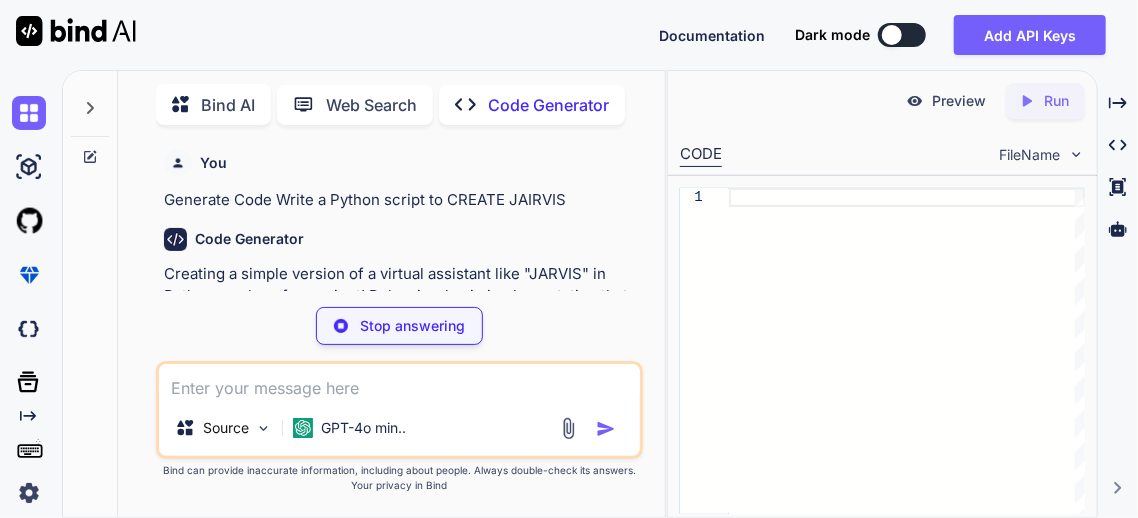 click at bounding box center (892, 35) 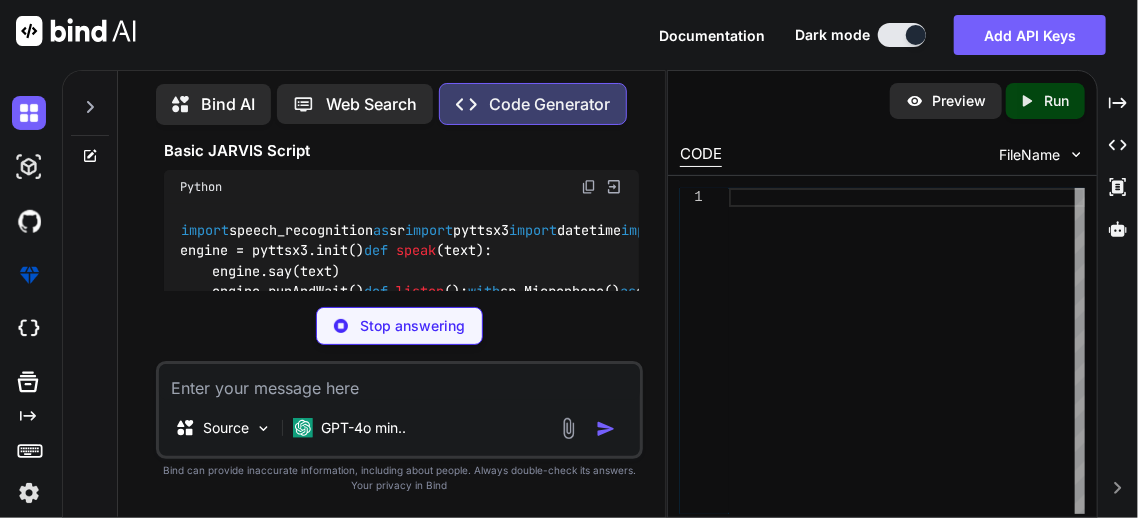 type on "x" 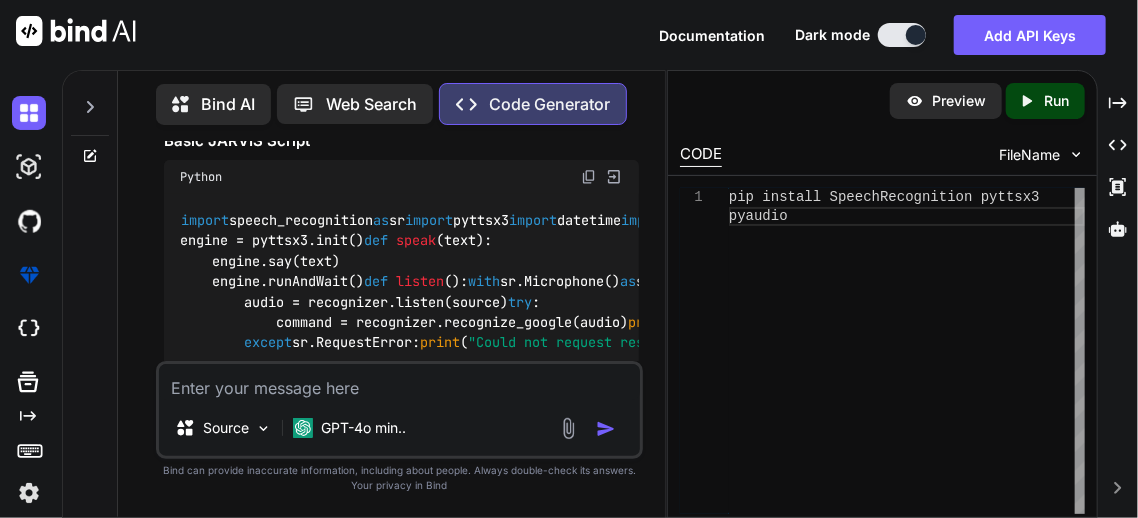 scroll, scrollTop: 442, scrollLeft: 0, axis: vertical 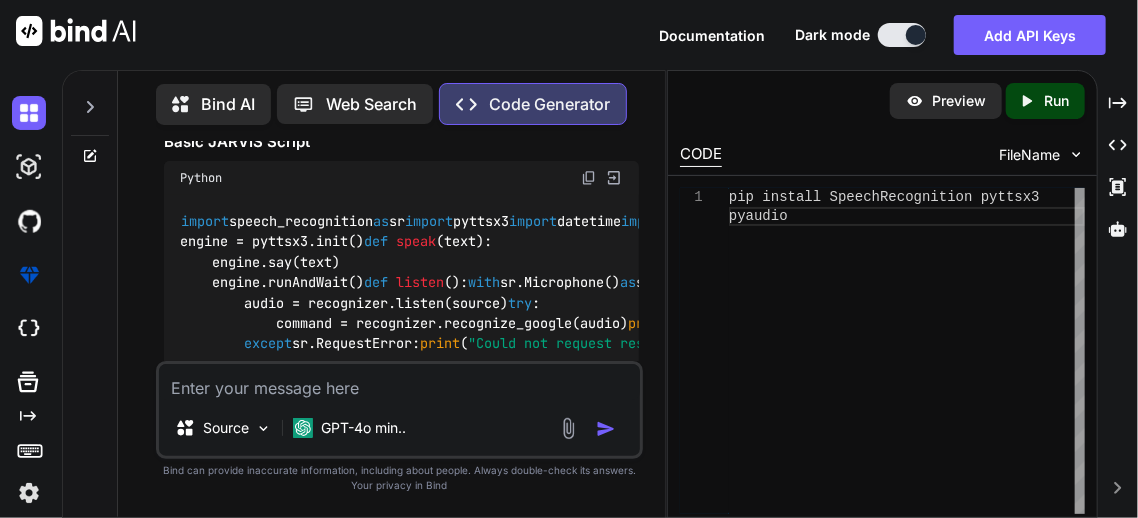 click at bounding box center (614, 178) 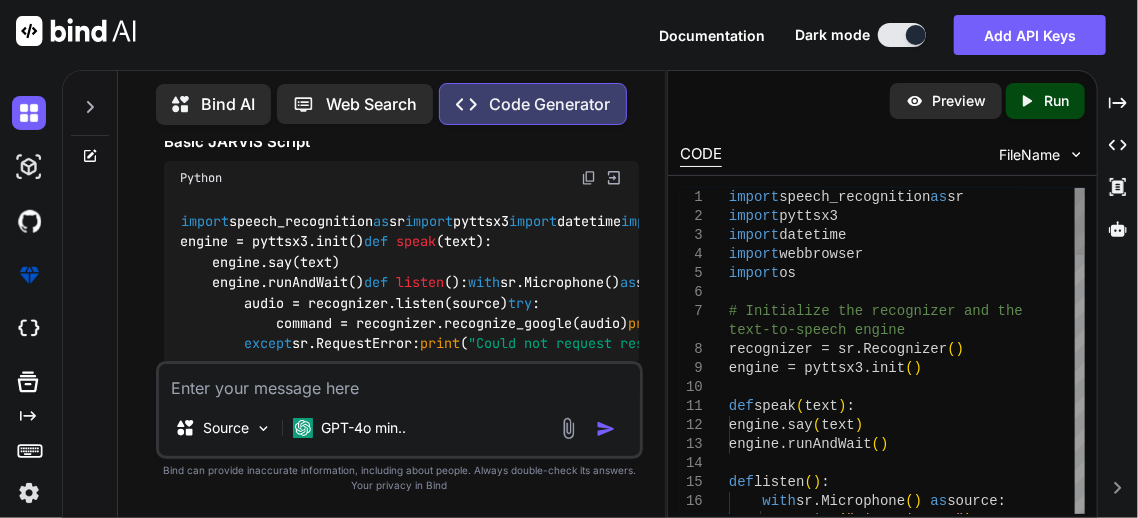 type on "x" 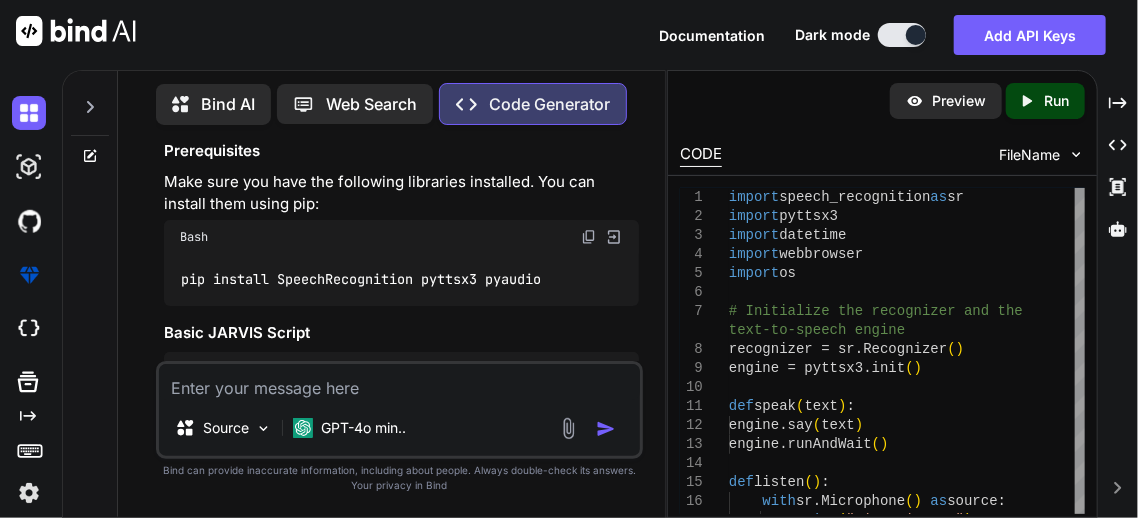 scroll, scrollTop: 253, scrollLeft: 0, axis: vertical 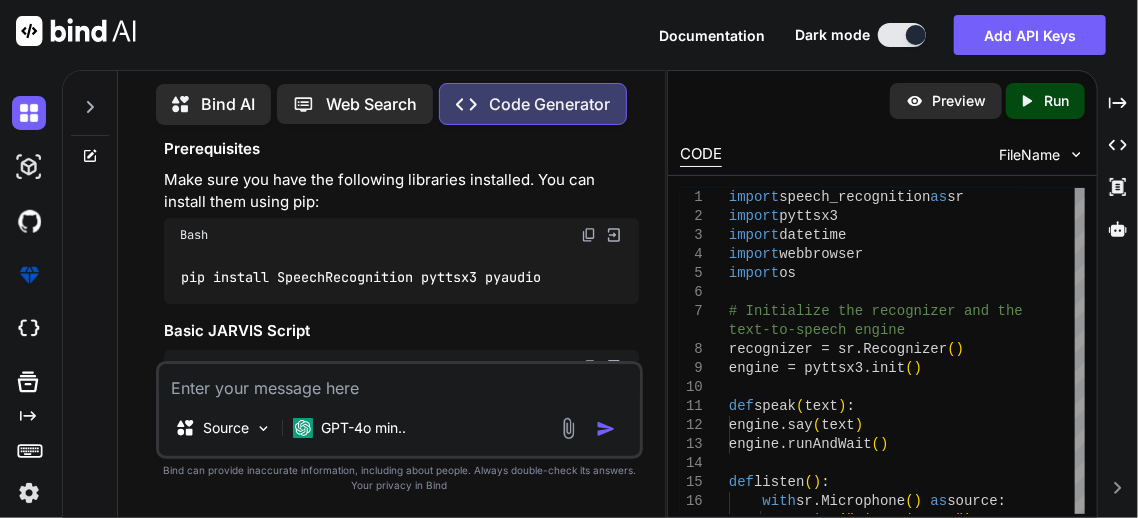 click at bounding box center [614, 235] 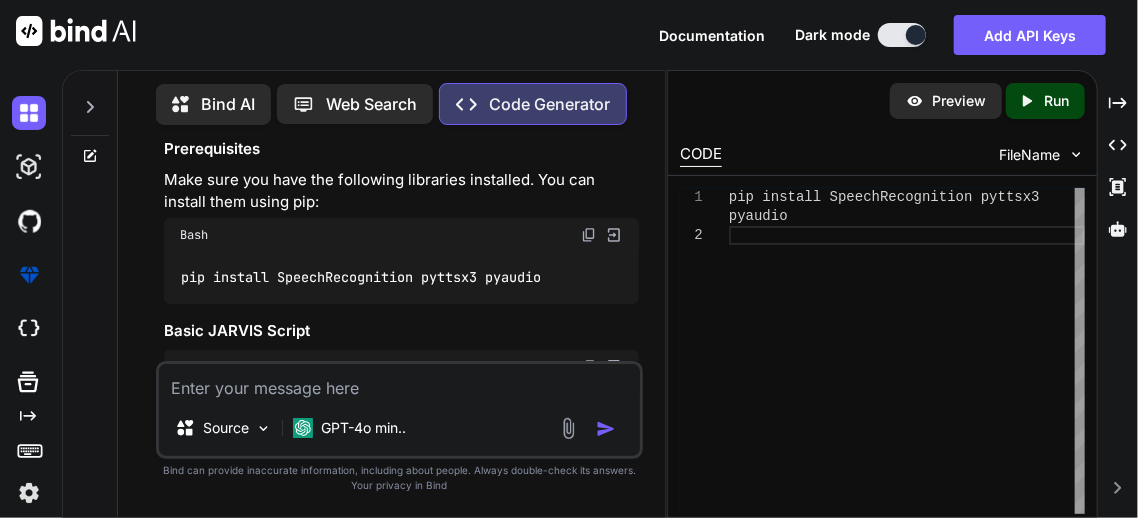 scroll, scrollTop: 0, scrollLeft: 0, axis: both 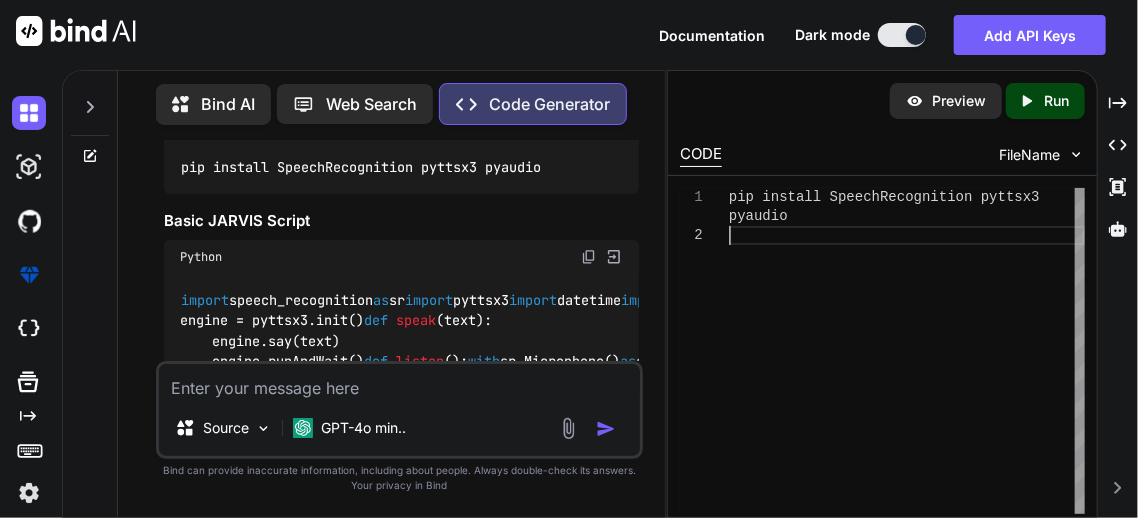 click at bounding box center [614, 257] 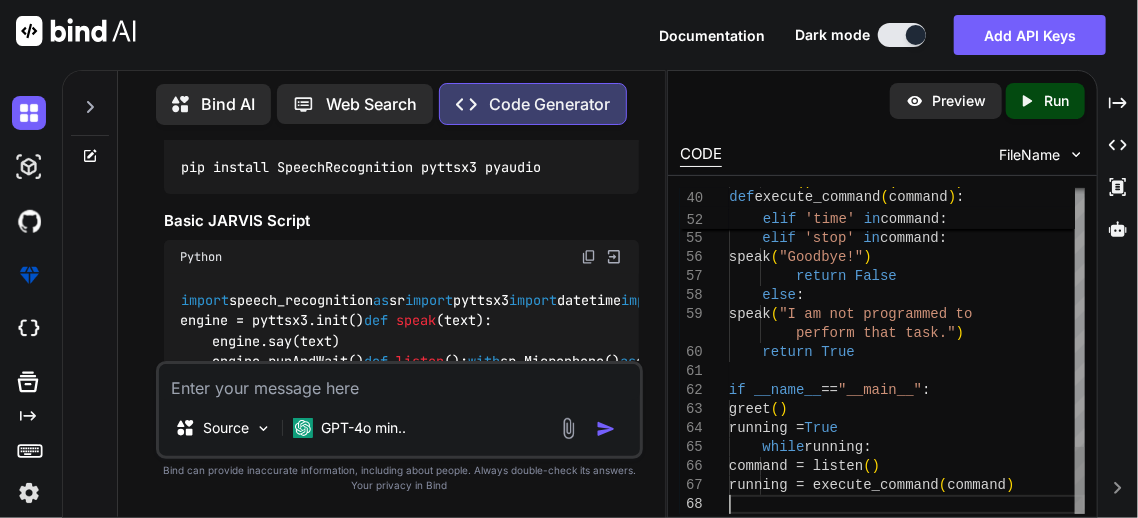 scroll, scrollTop: 0, scrollLeft: 0, axis: both 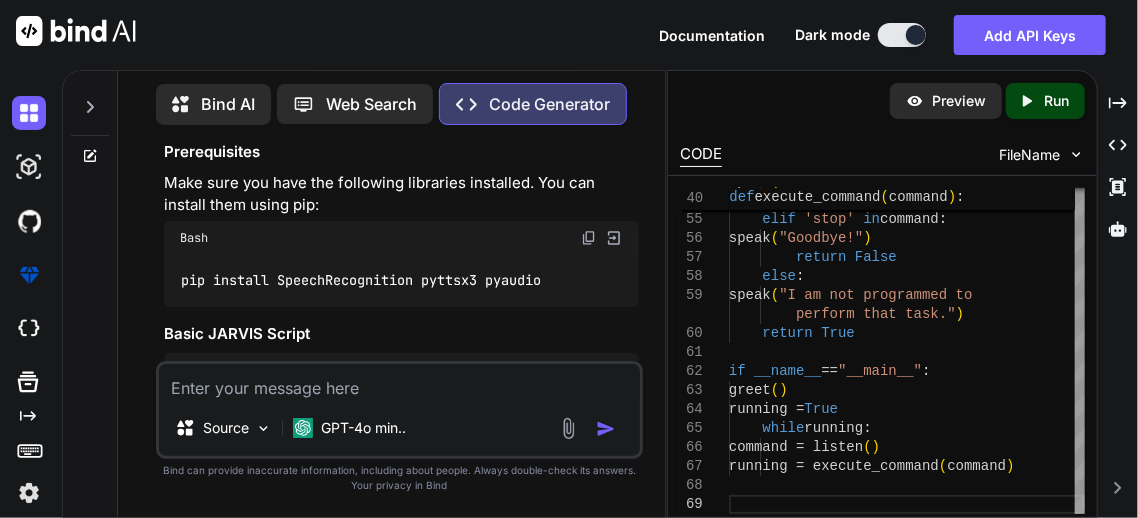 click at bounding box center [614, 238] 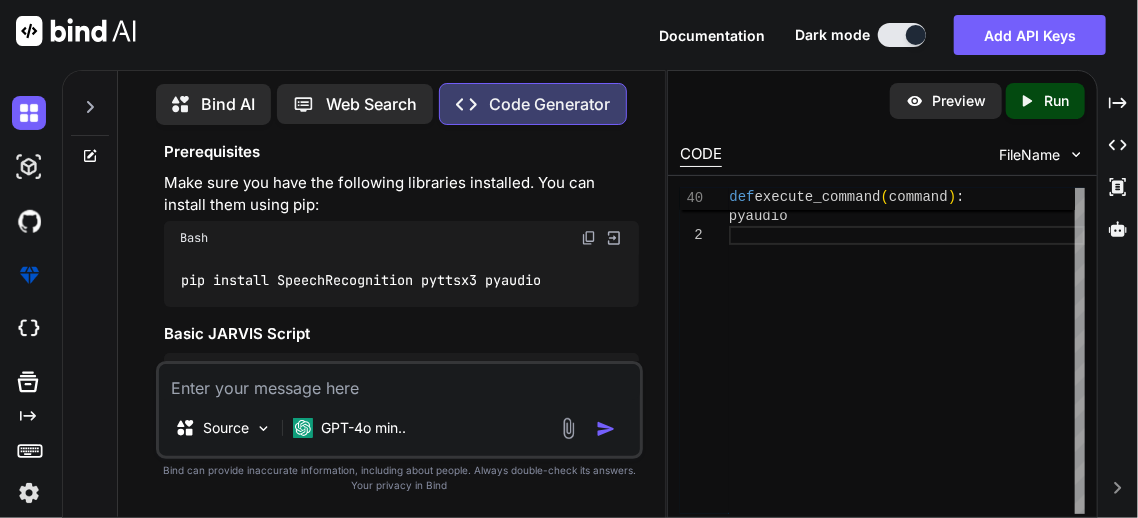 scroll, scrollTop: 55, scrollLeft: 0, axis: vertical 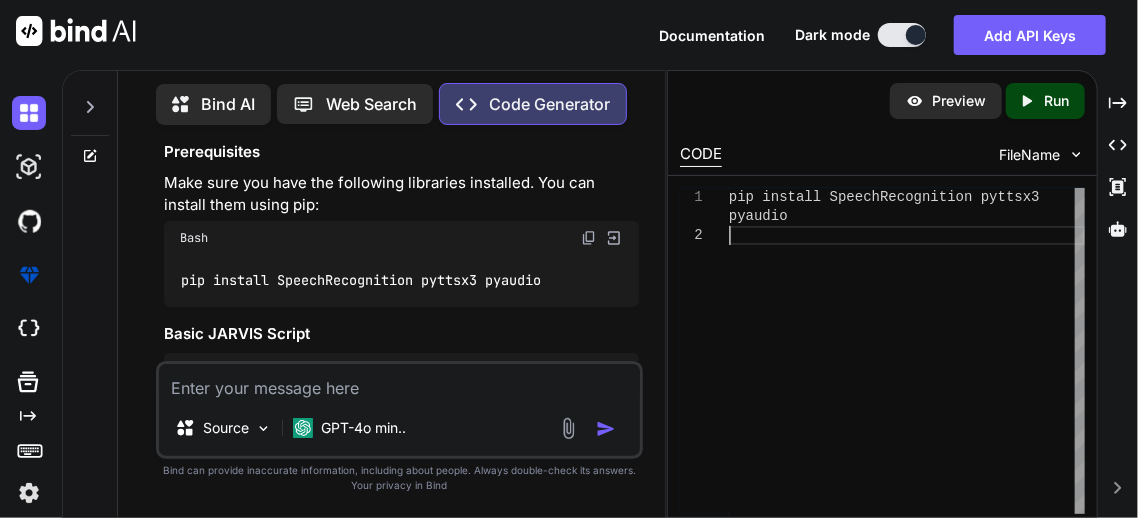 click on "pip install SpeechRecognition pyttsx3  pyaudio" at bounding box center (907, 351) 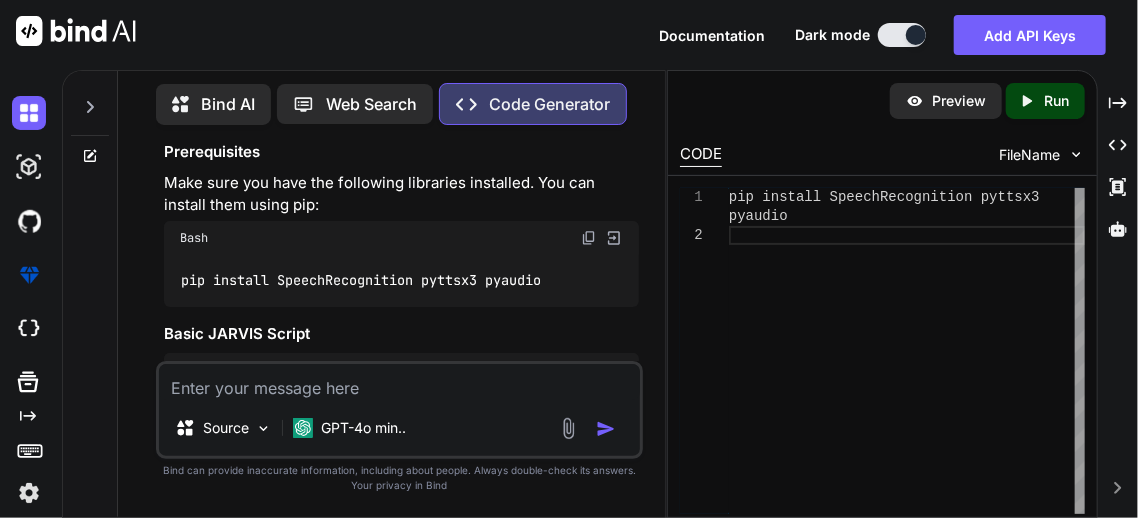 click on "Run" at bounding box center (1056, 101) 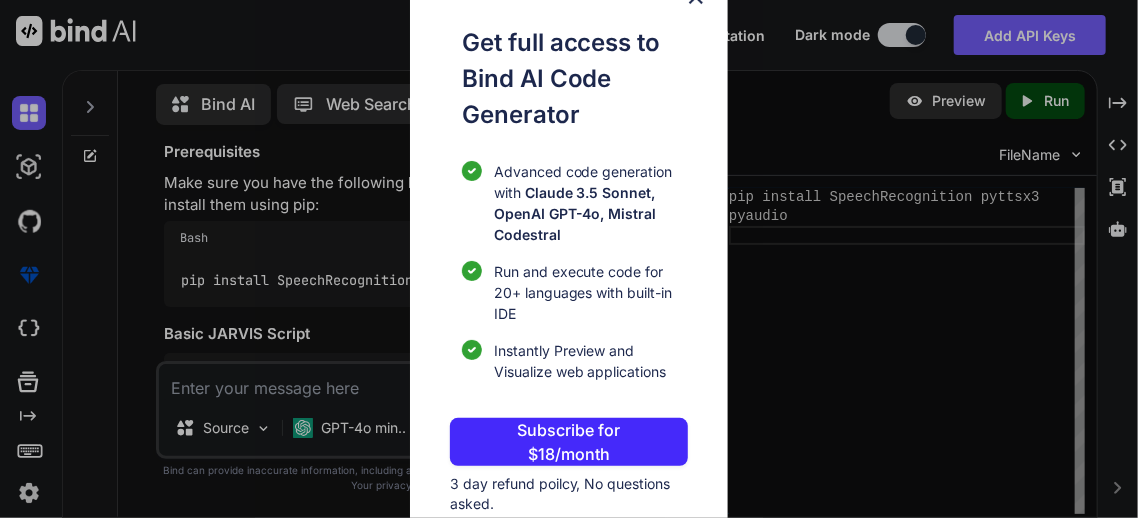 click at bounding box center (696, -3) 